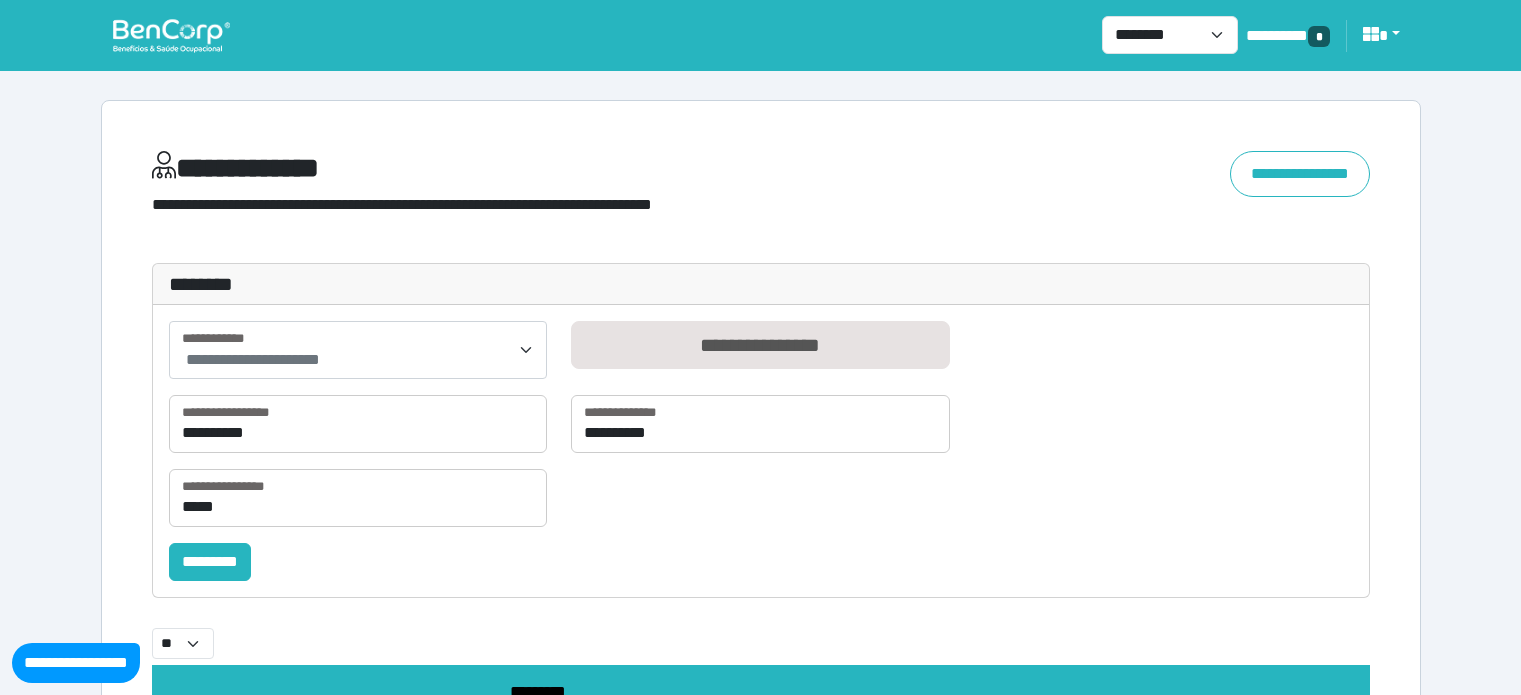 select 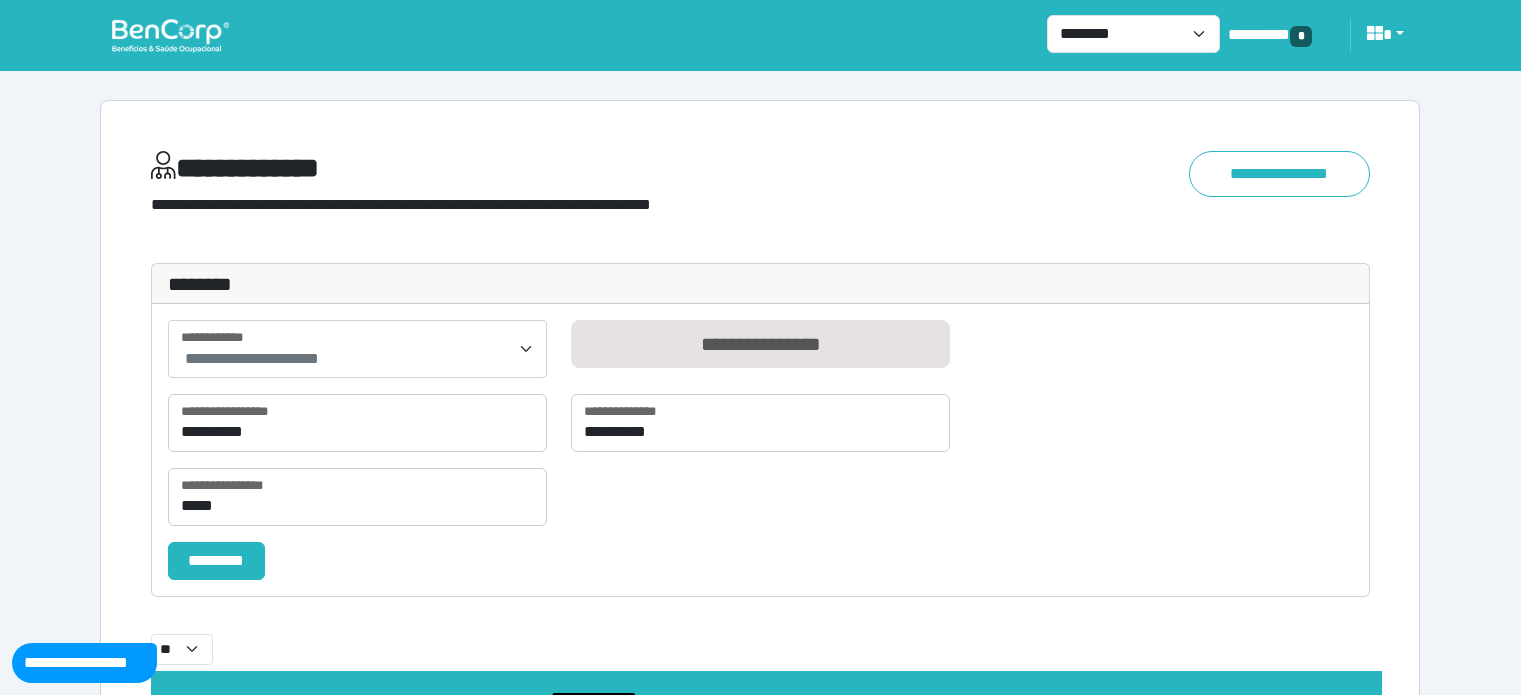 scroll, scrollTop: 283, scrollLeft: 0, axis: vertical 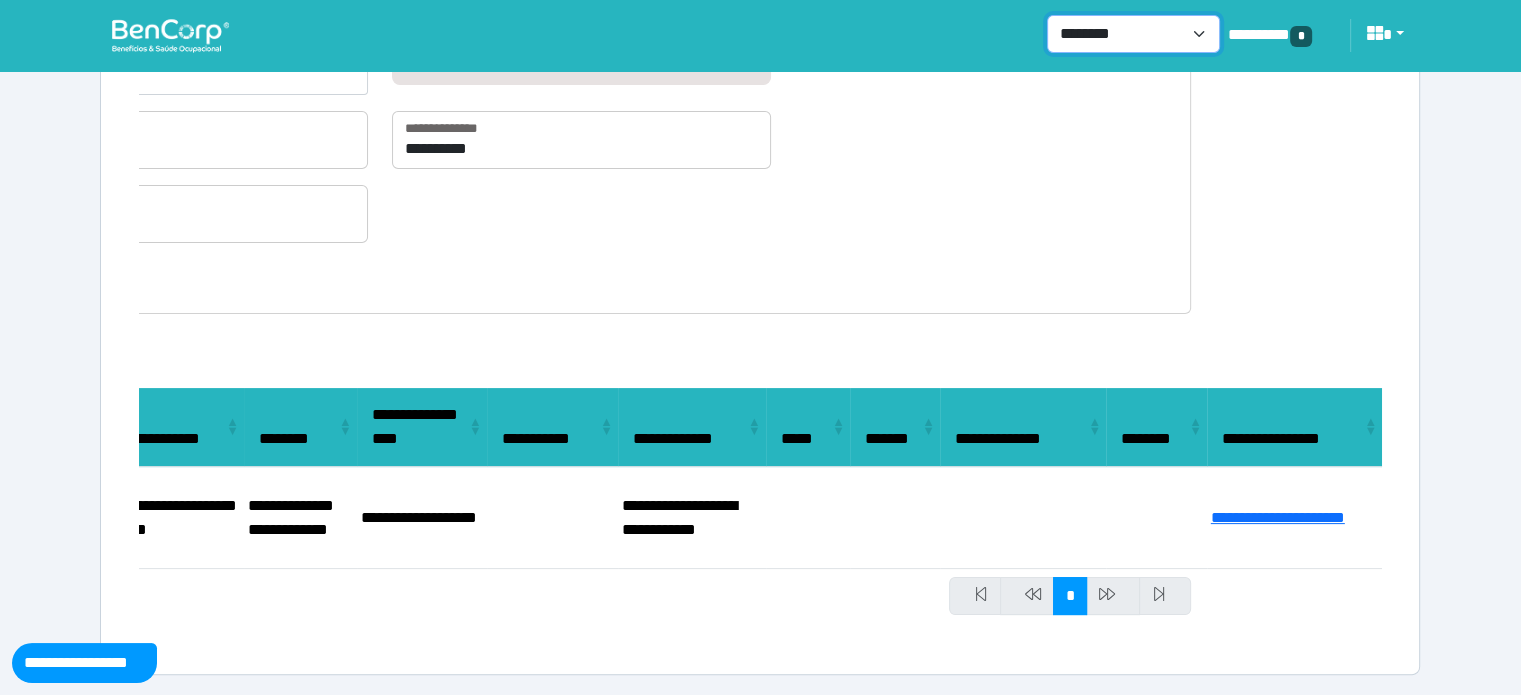 click on "**********" at bounding box center [1133, 34] 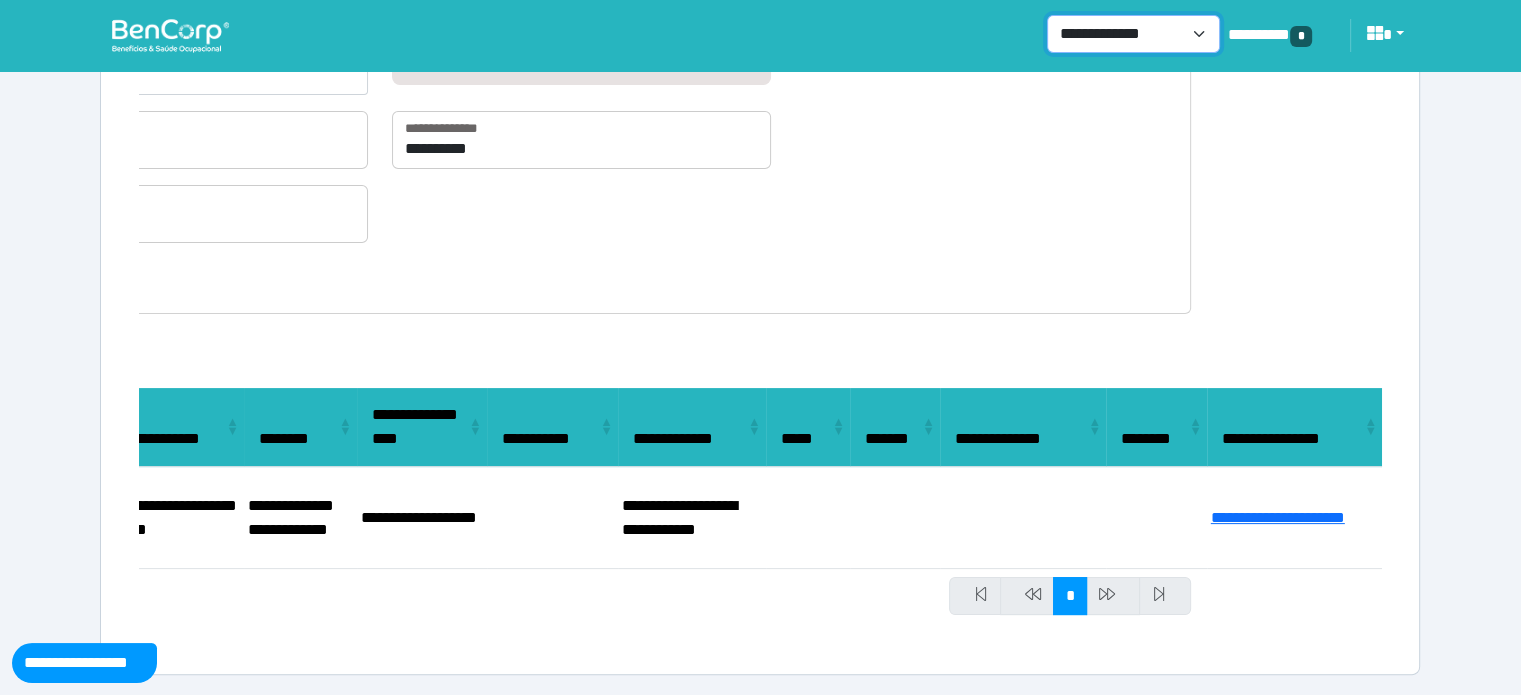 click on "**********" at bounding box center (1133, 34) 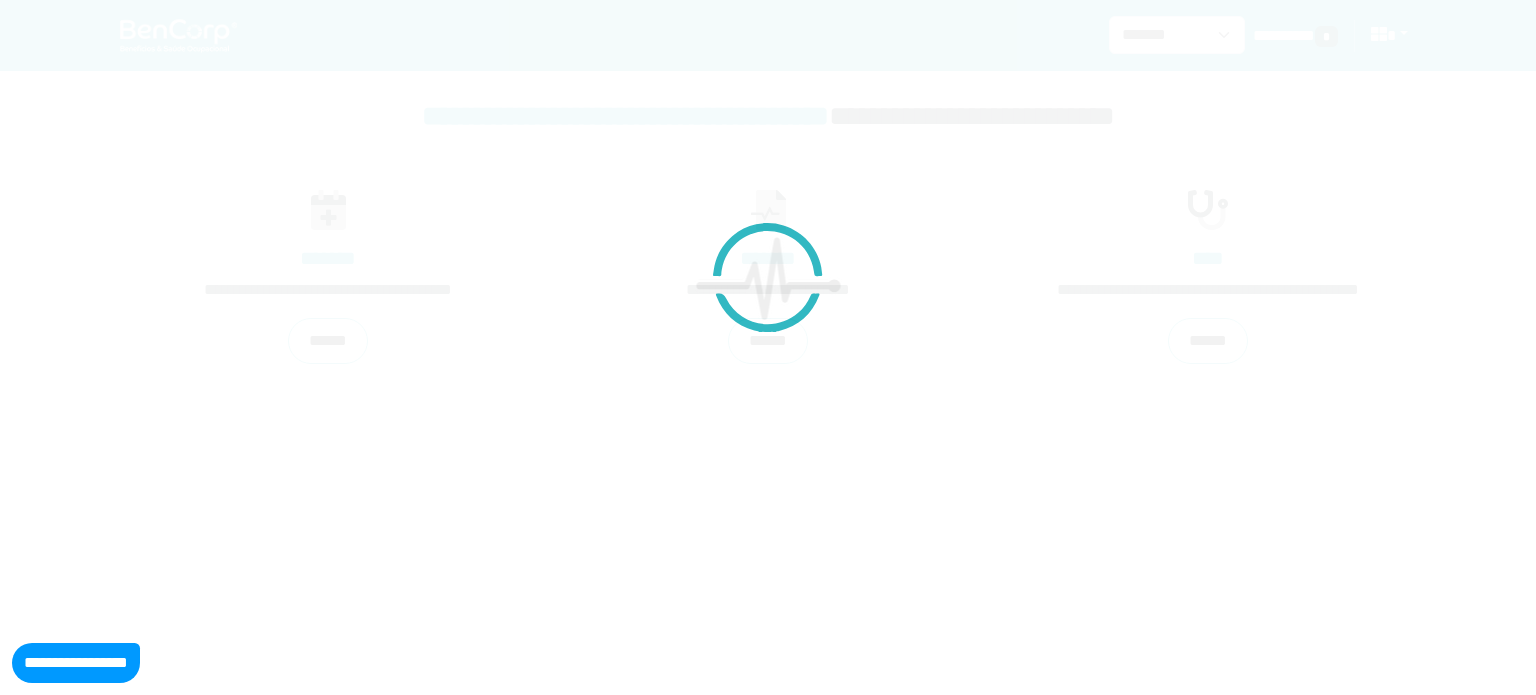 scroll, scrollTop: 0, scrollLeft: 0, axis: both 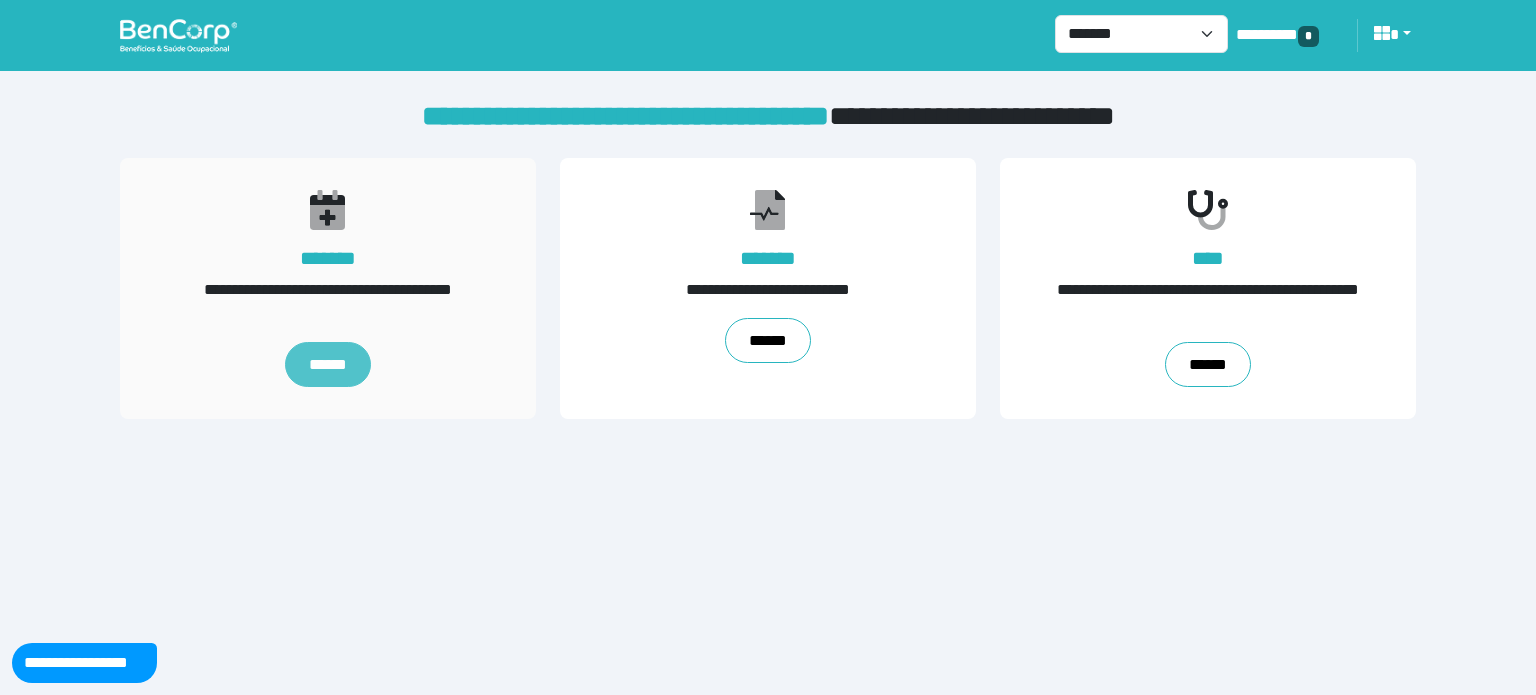 click on "******" at bounding box center [328, 365] 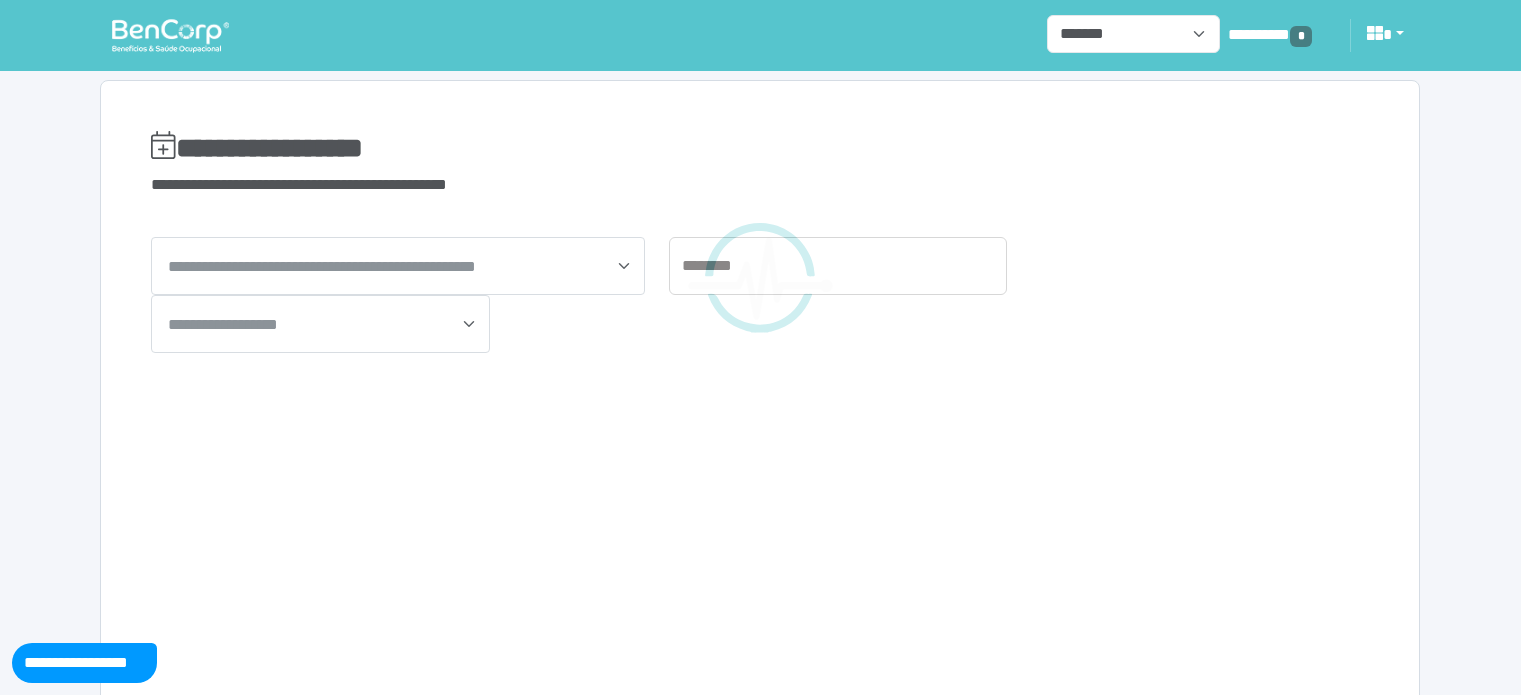 scroll, scrollTop: 0, scrollLeft: 0, axis: both 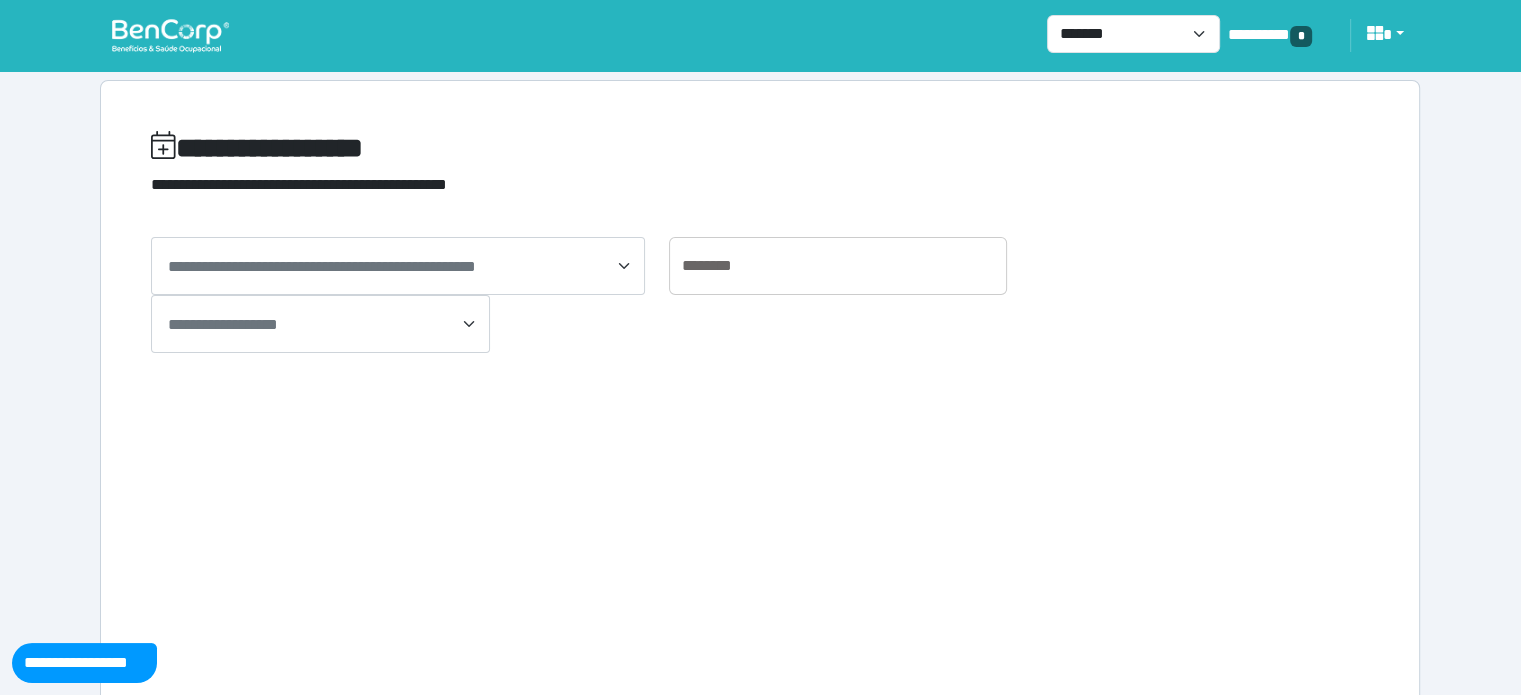 click on "**********" at bounding box center [223, 324] 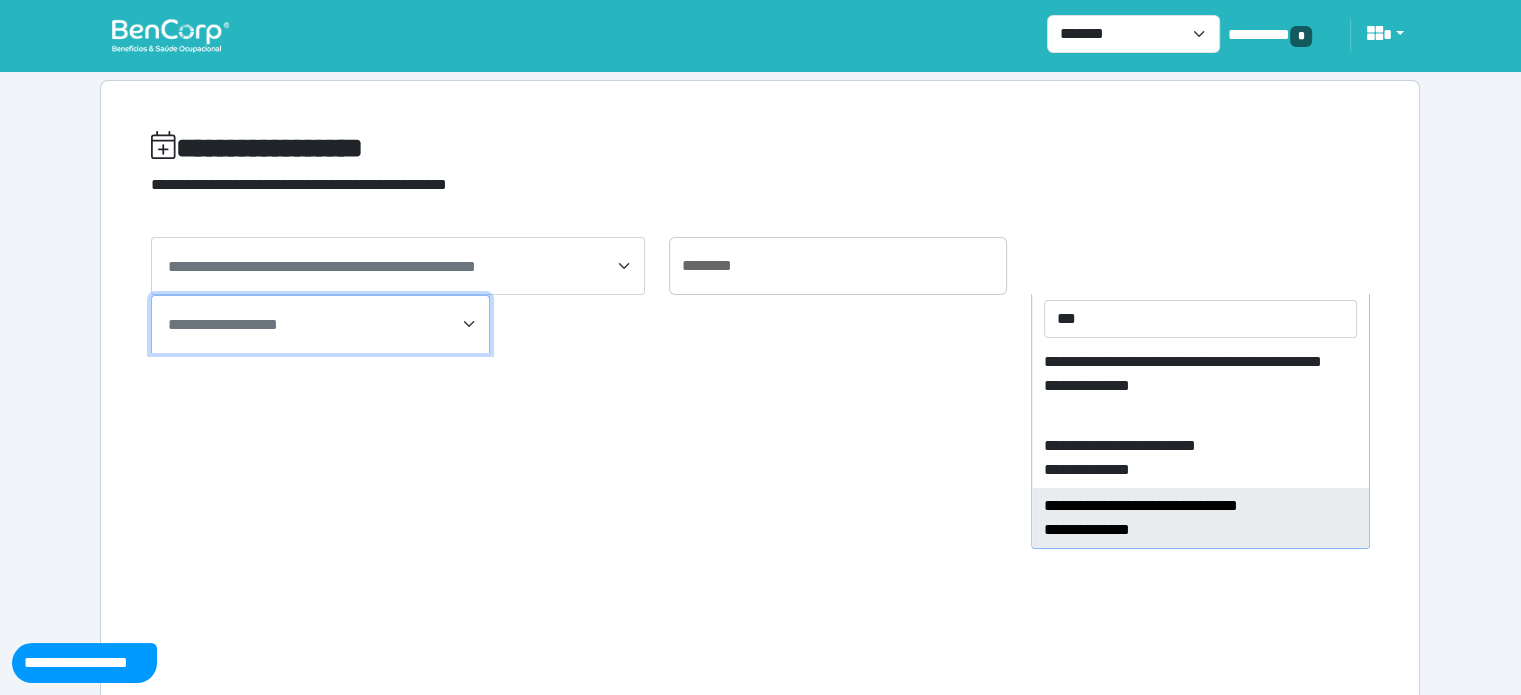 type on "***" 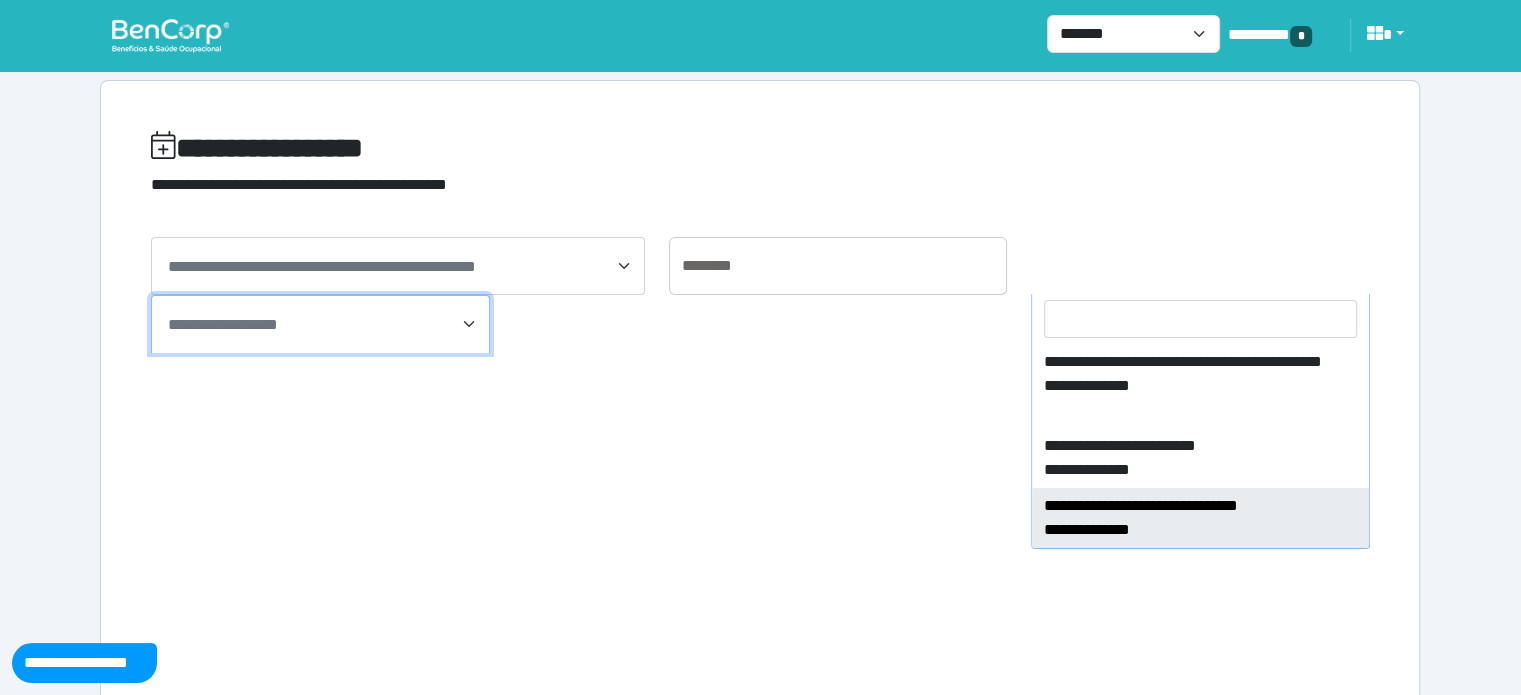 select on "****" 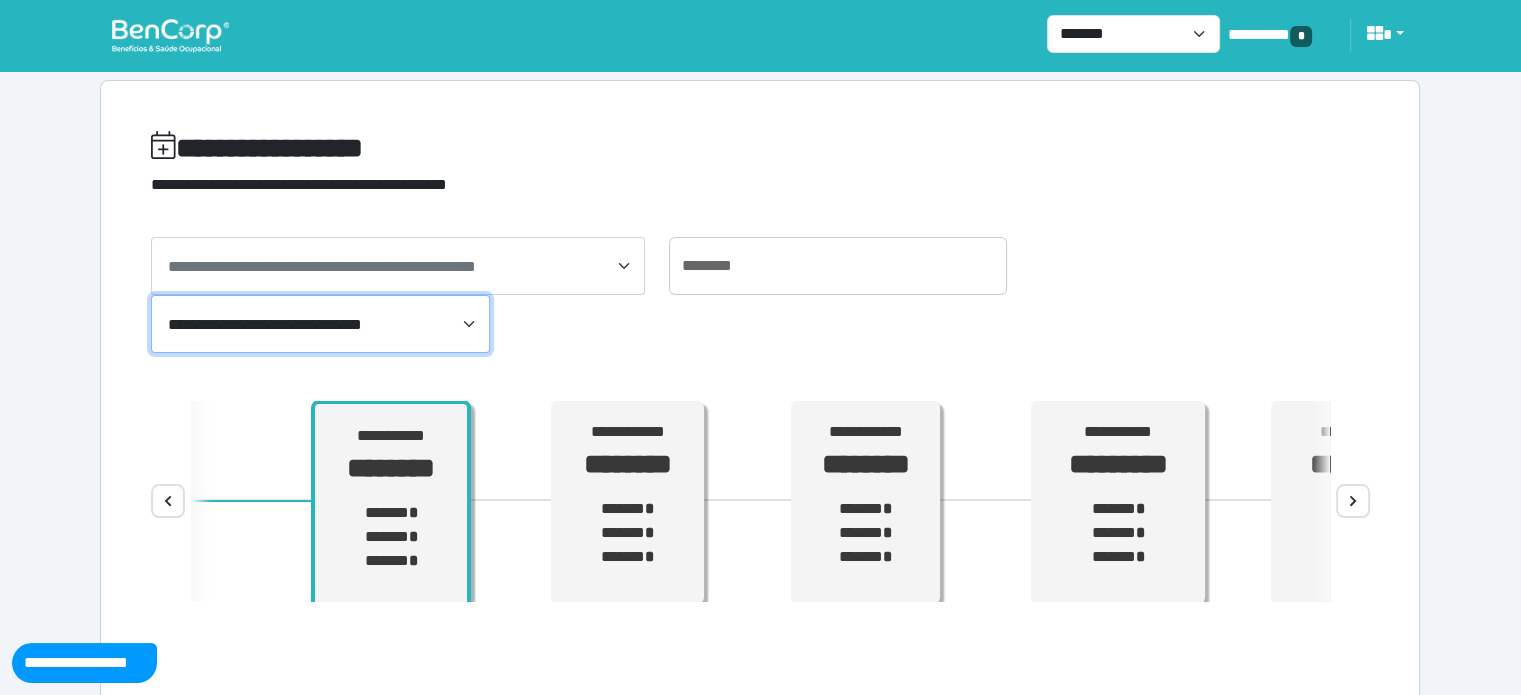 click on "****" at bounding box center [1353, 501] 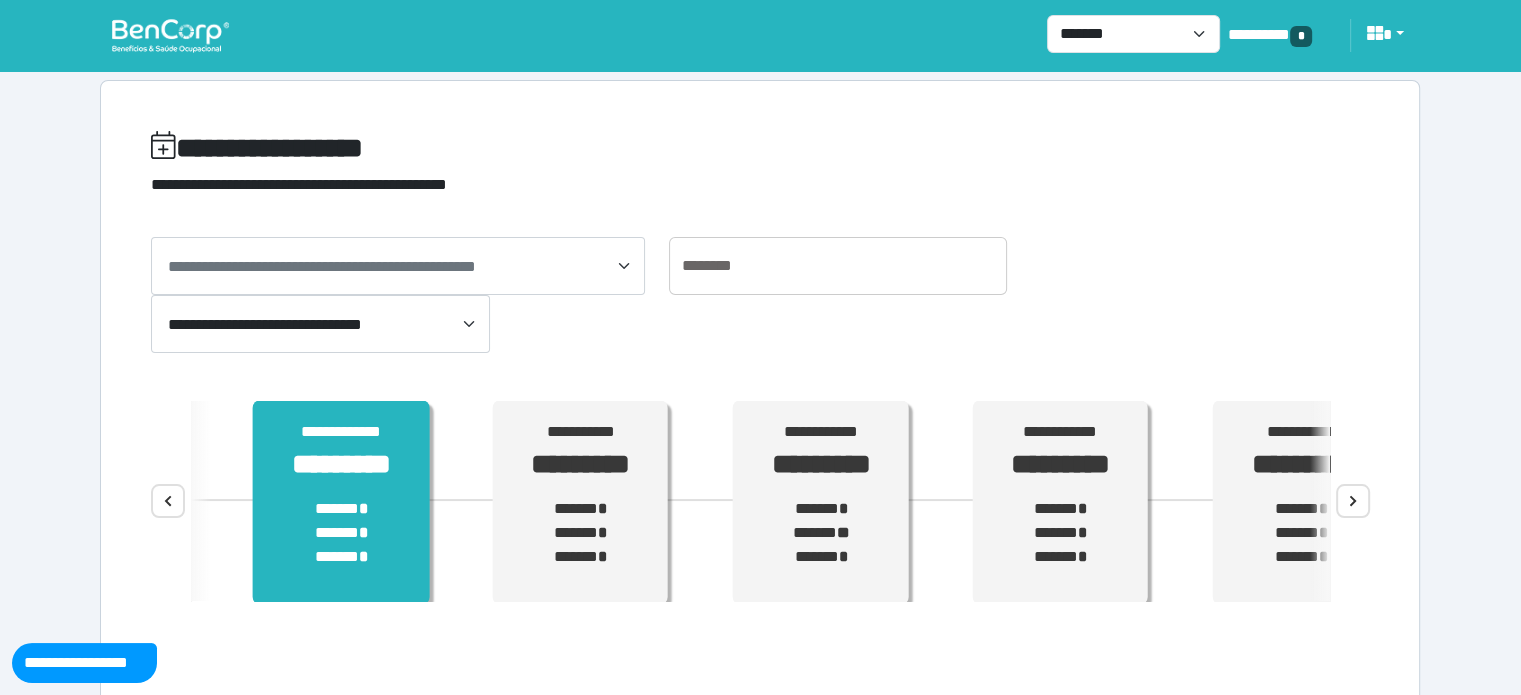 click on "****** * ****** * ****** *" at bounding box center [341, 533] 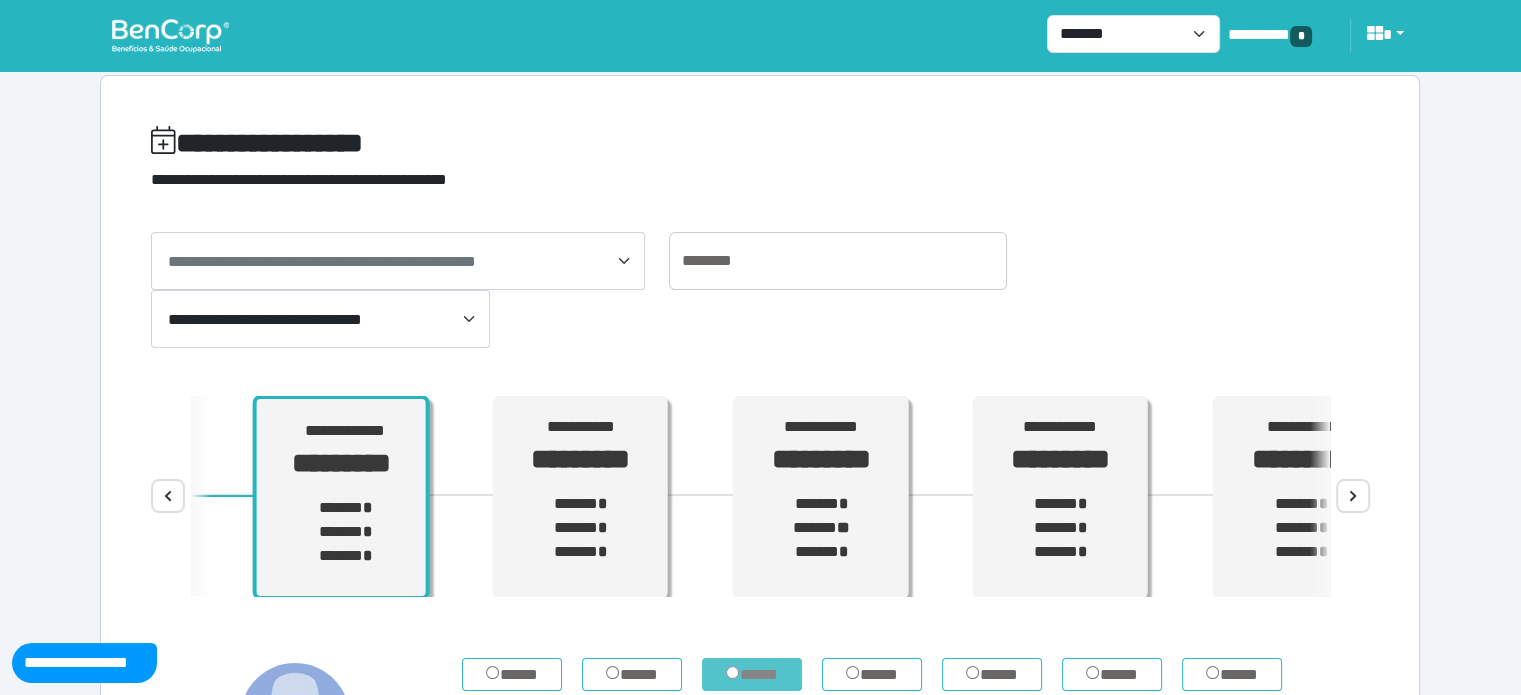 scroll, scrollTop: 364, scrollLeft: 0, axis: vertical 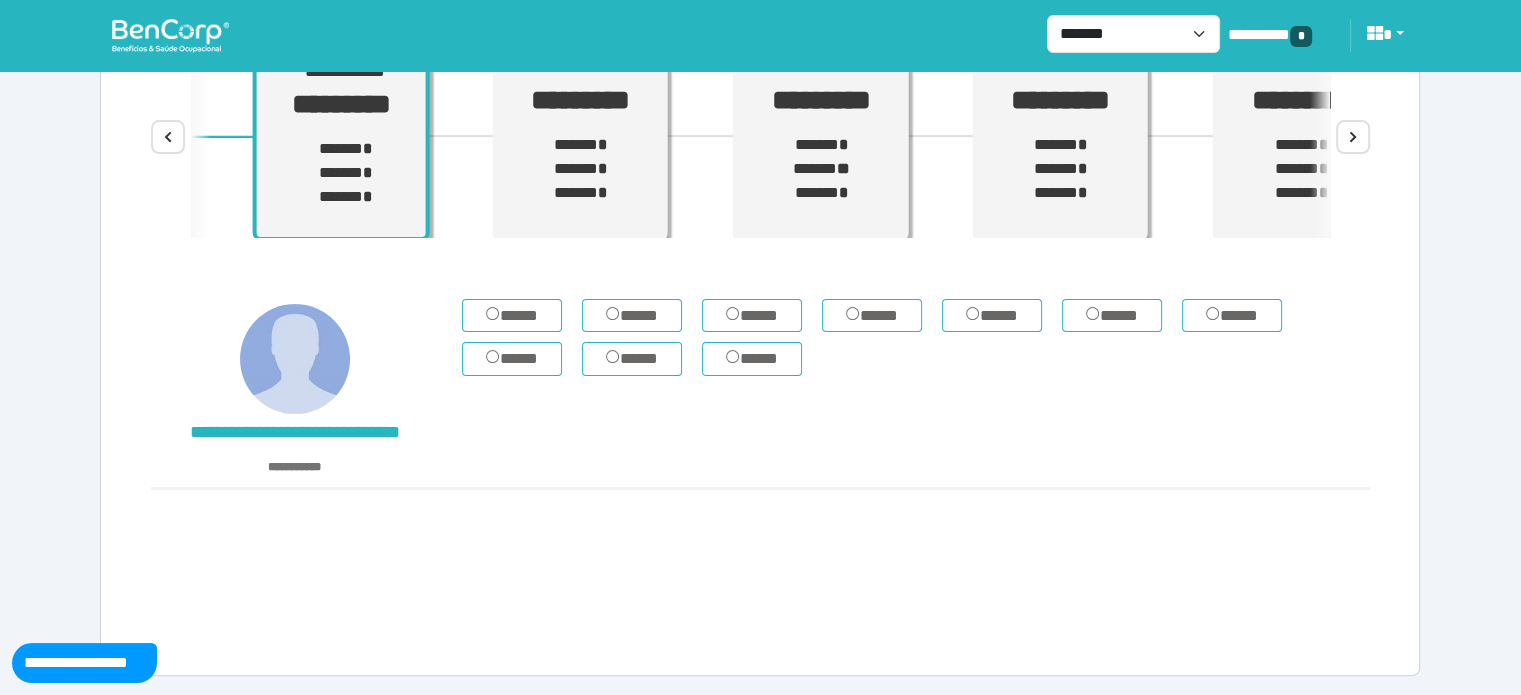 click on "**********" at bounding box center (760, 166) 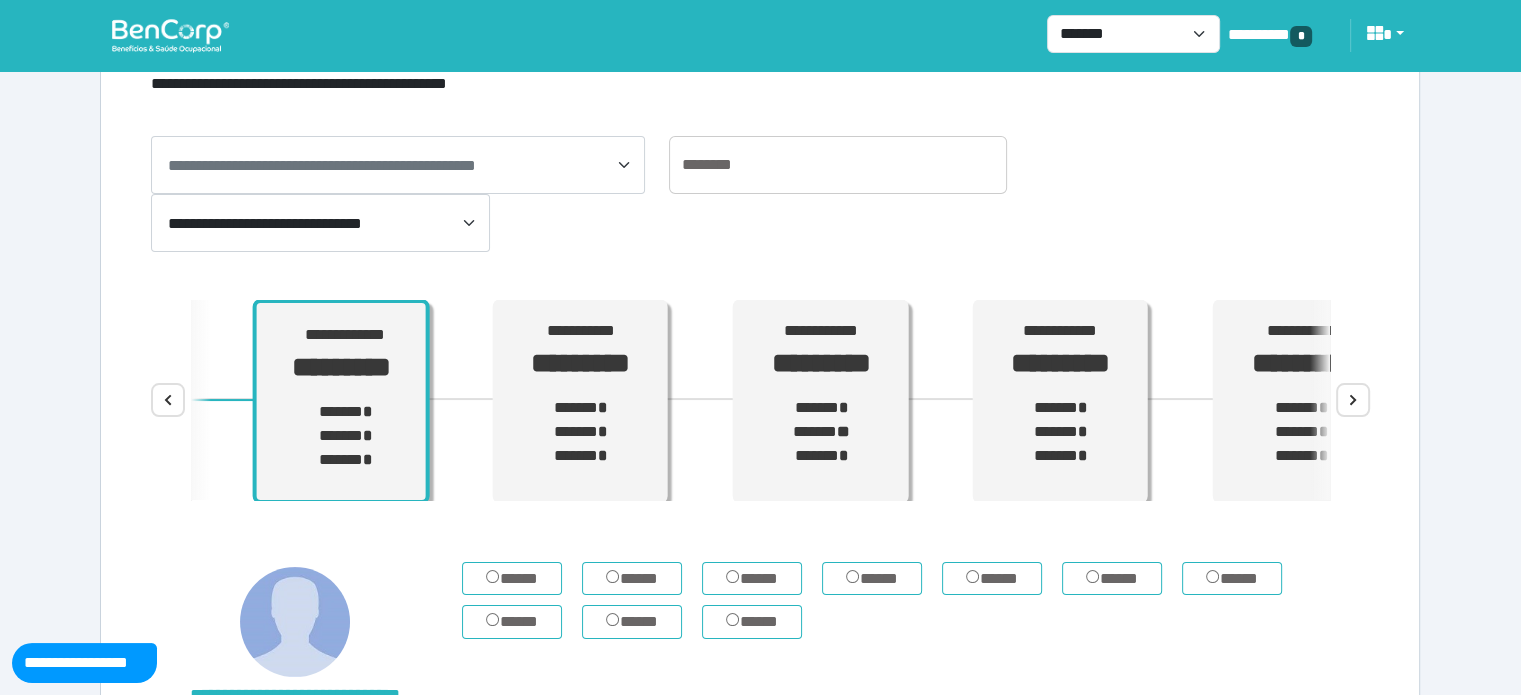 scroll, scrollTop: 0, scrollLeft: 0, axis: both 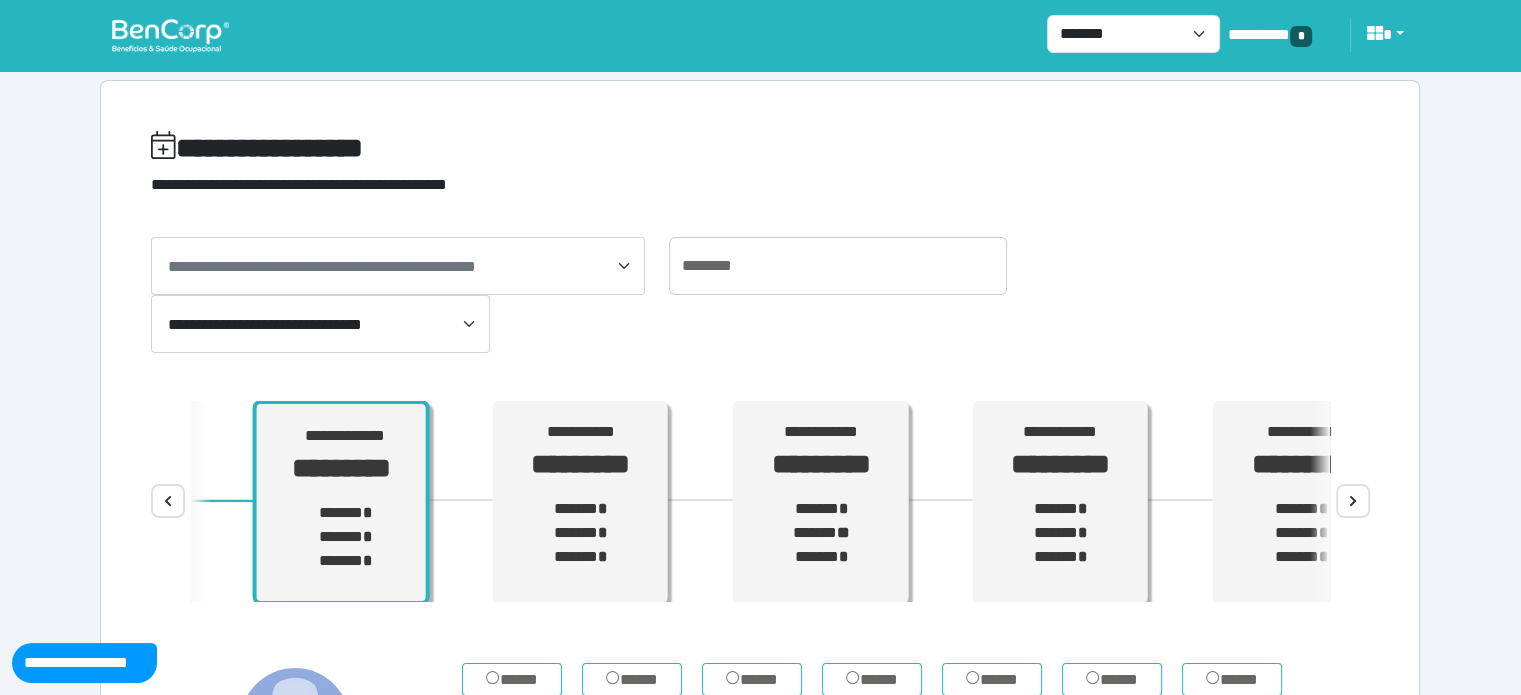 click on "**********" at bounding box center (322, 266) 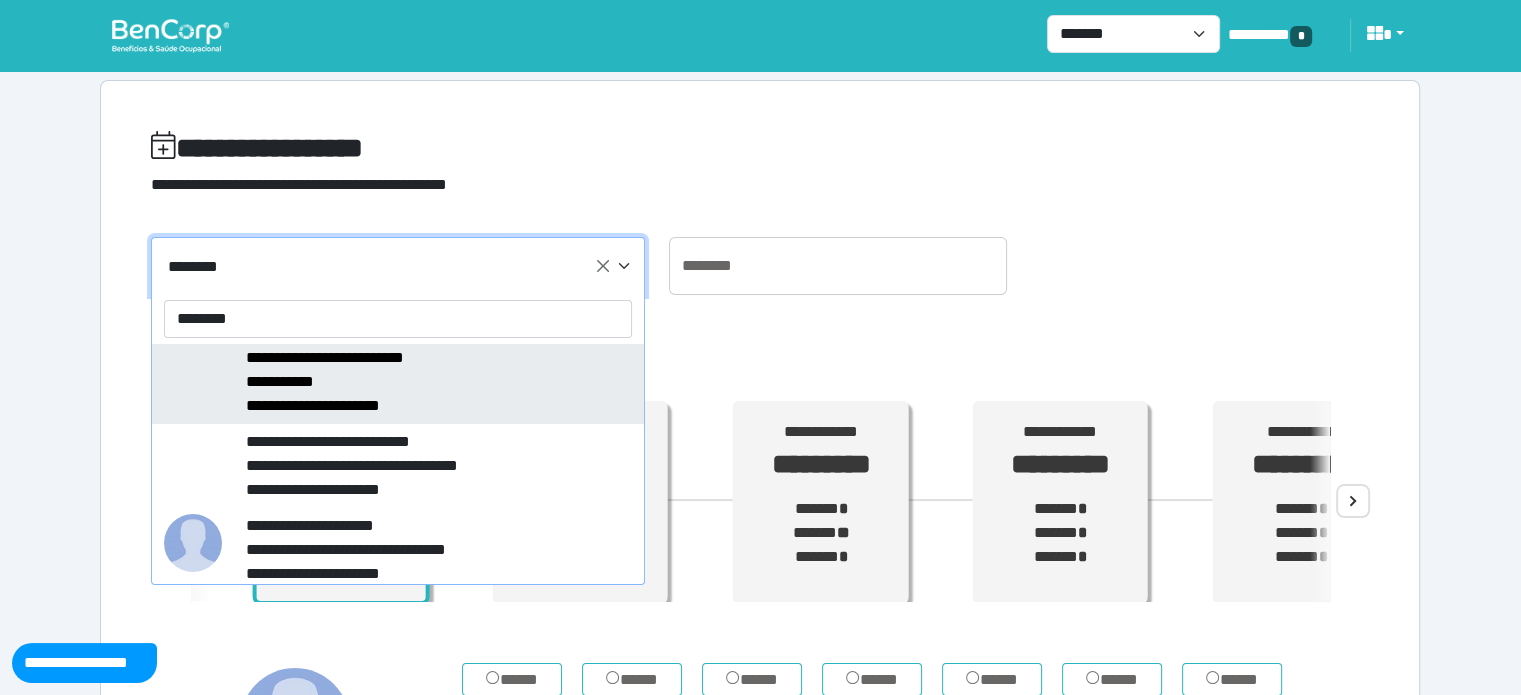 scroll, scrollTop: 156, scrollLeft: 0, axis: vertical 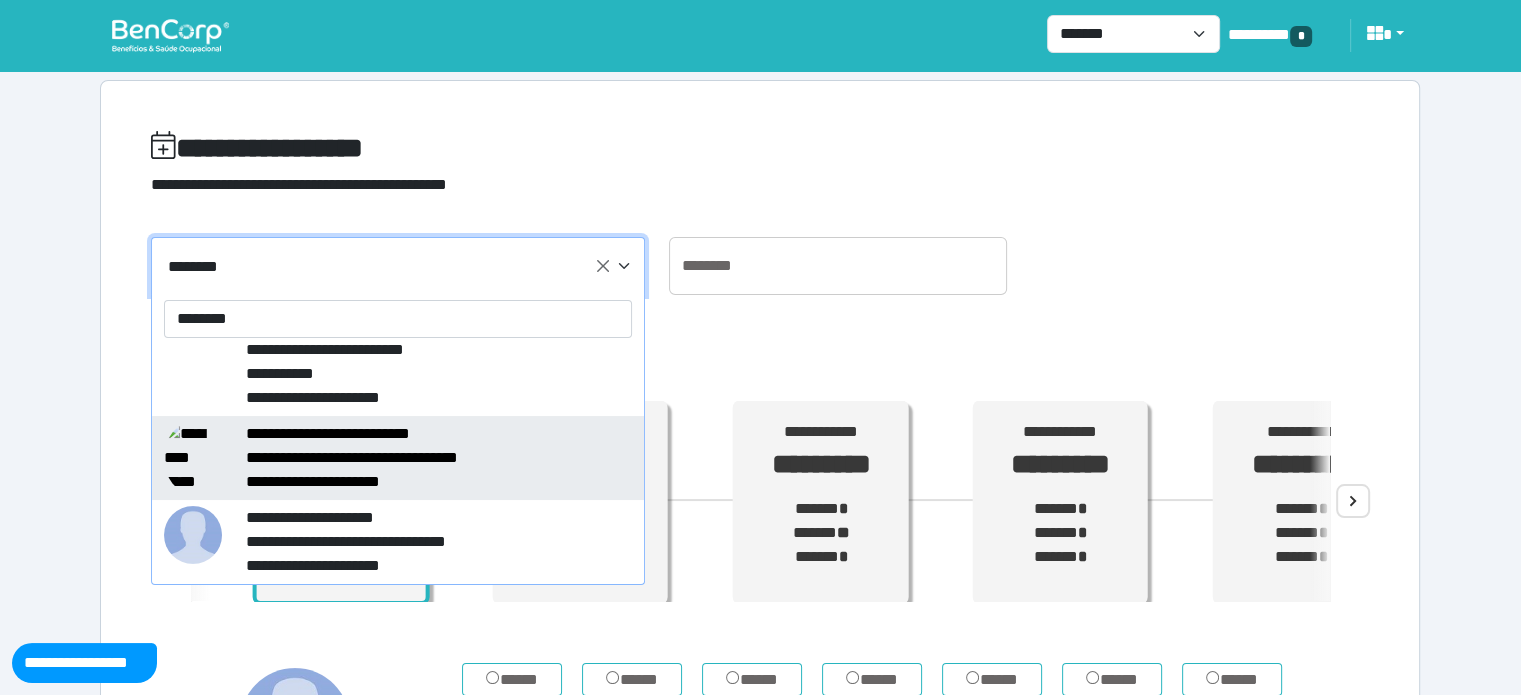 type on "********" 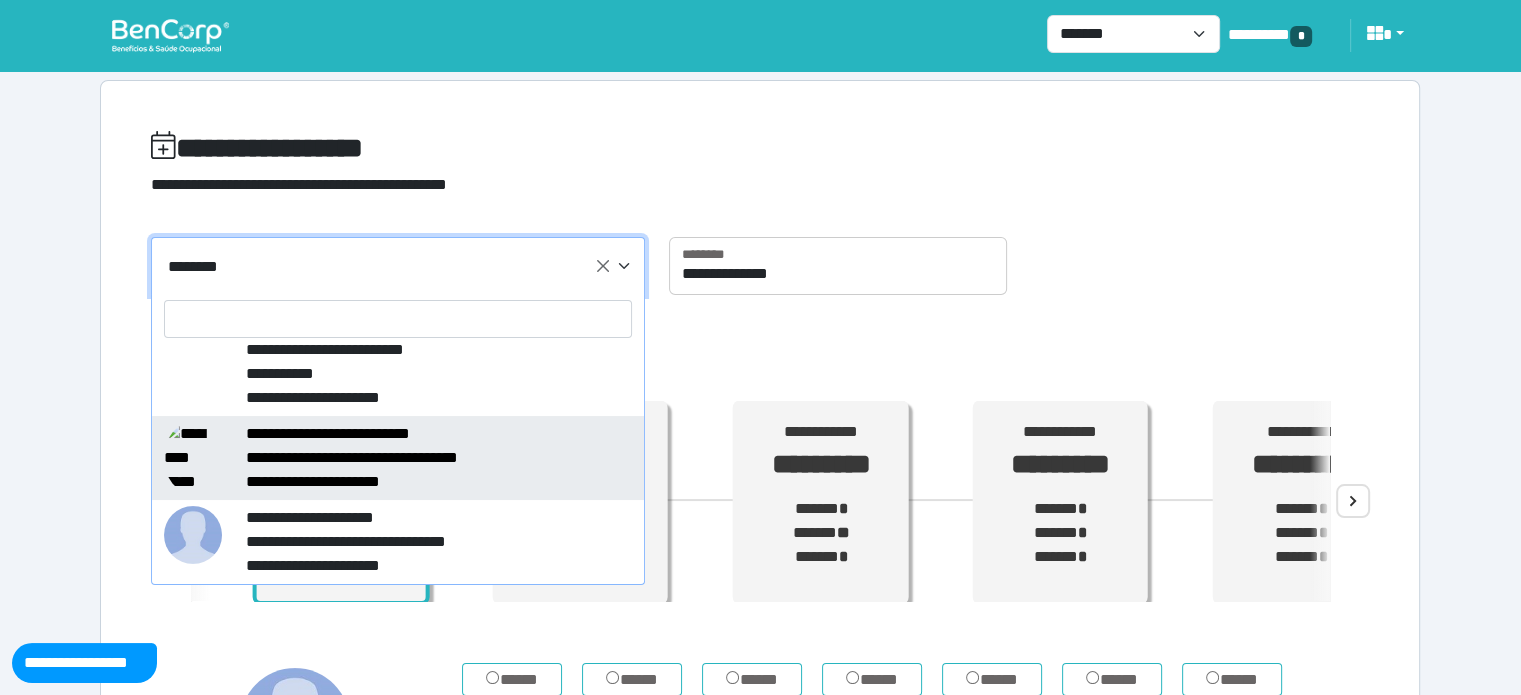 select on "*****" 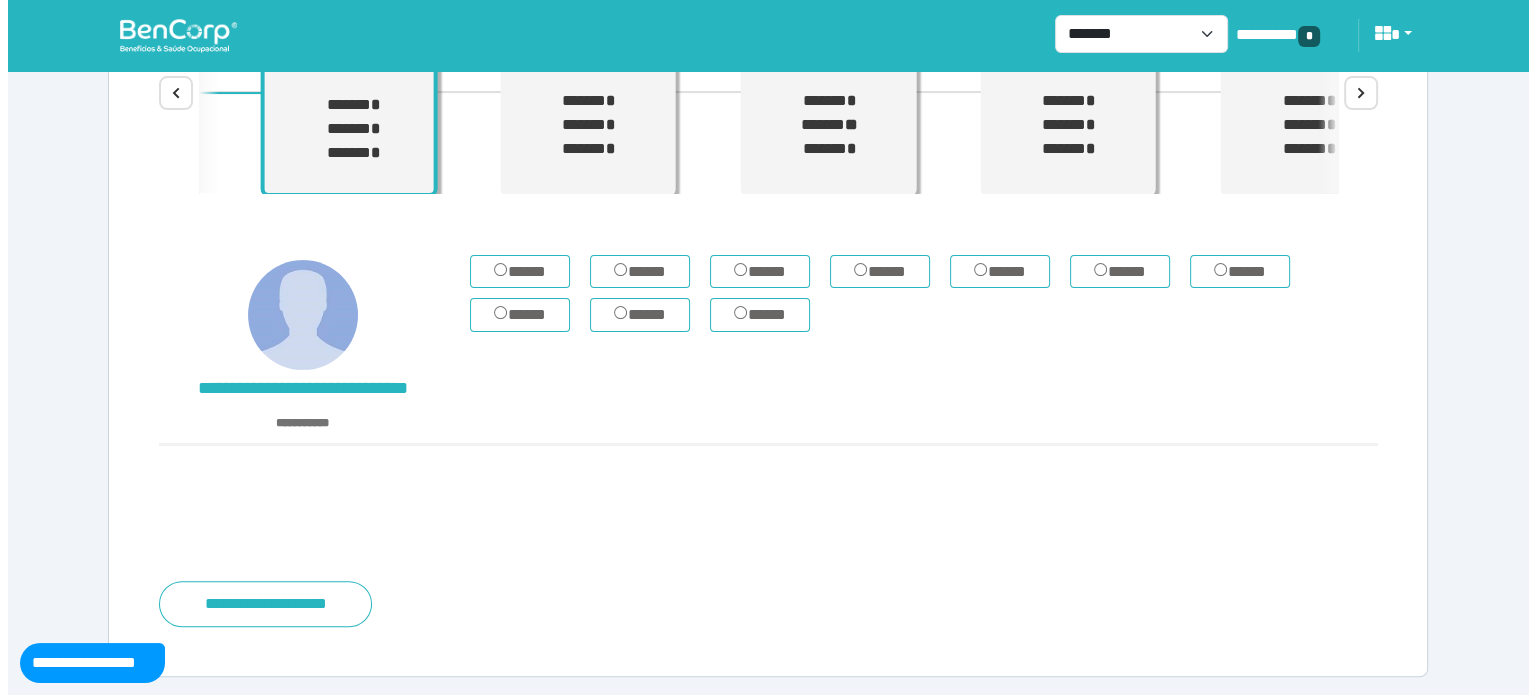scroll, scrollTop: 410, scrollLeft: 0, axis: vertical 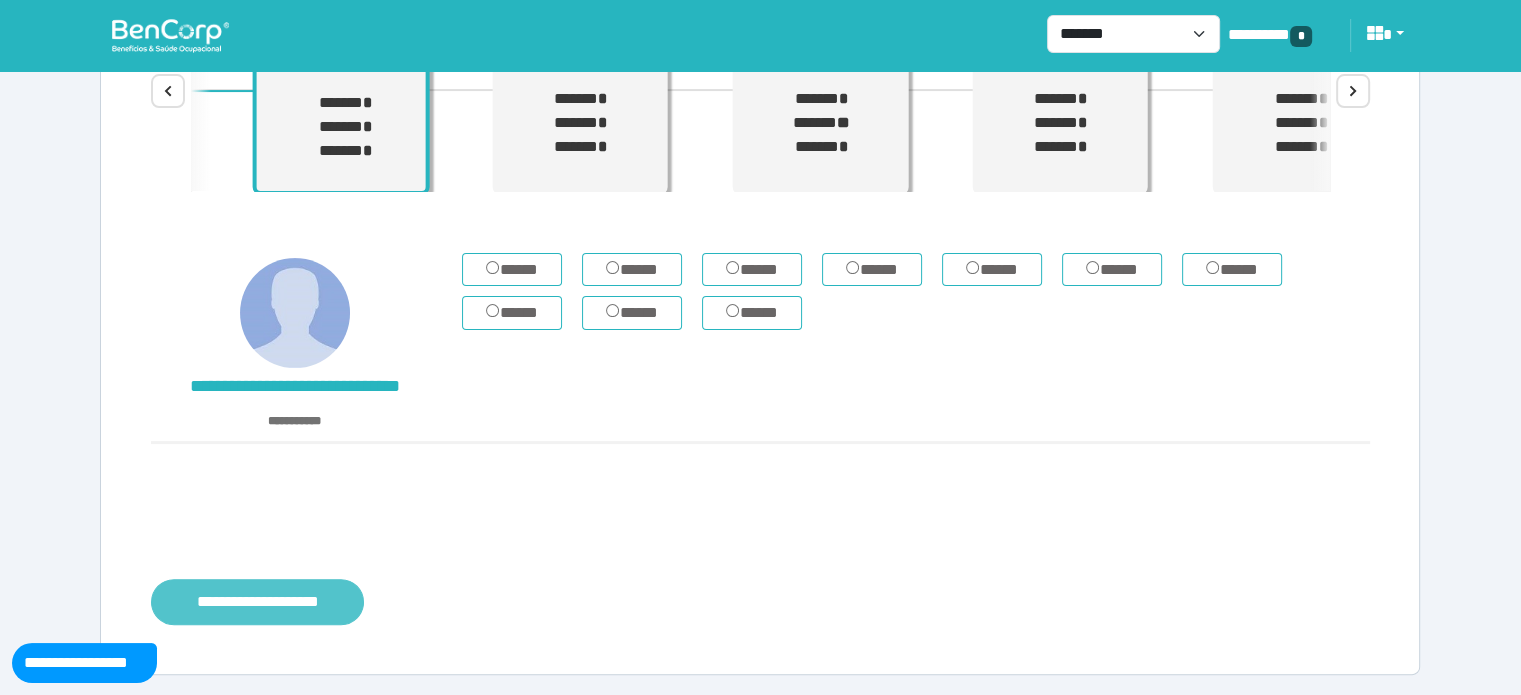 click on "**********" at bounding box center (257, 602) 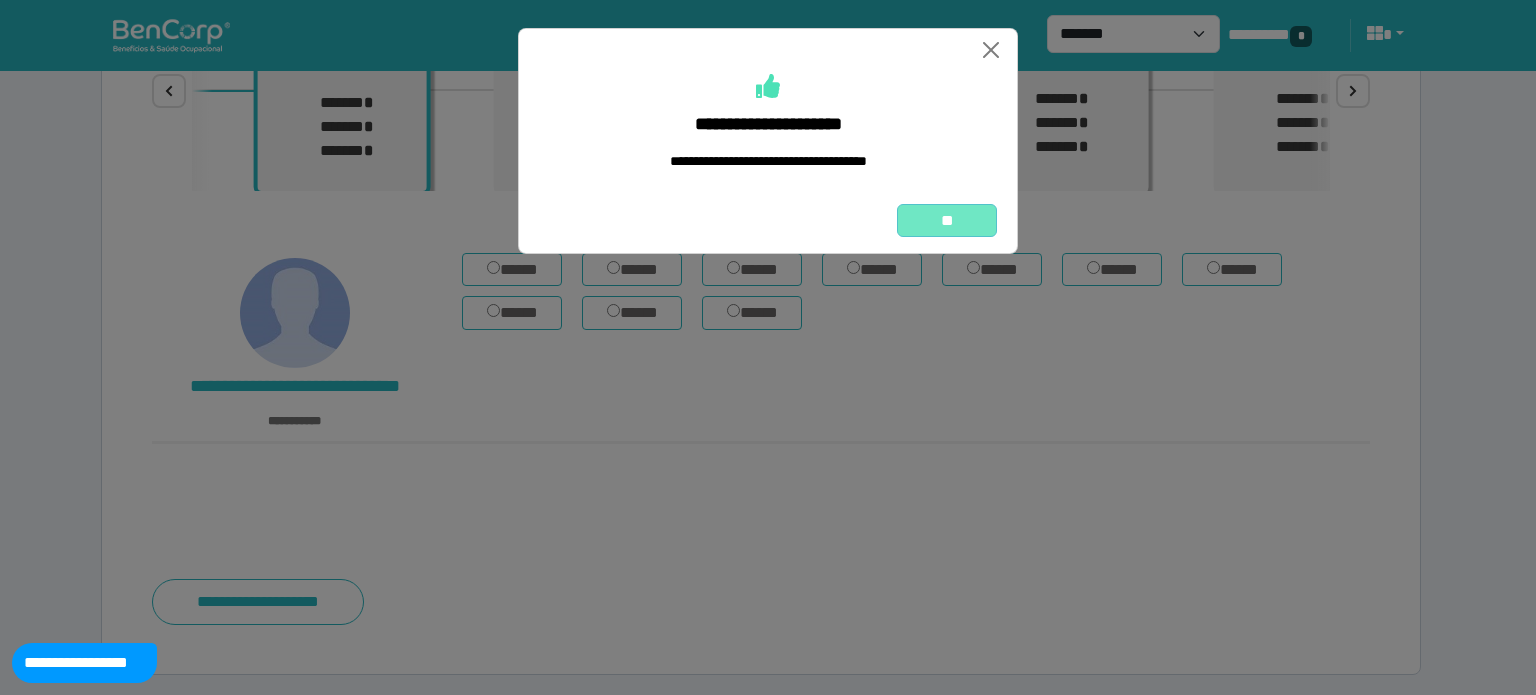 click on "**" at bounding box center [947, 221] 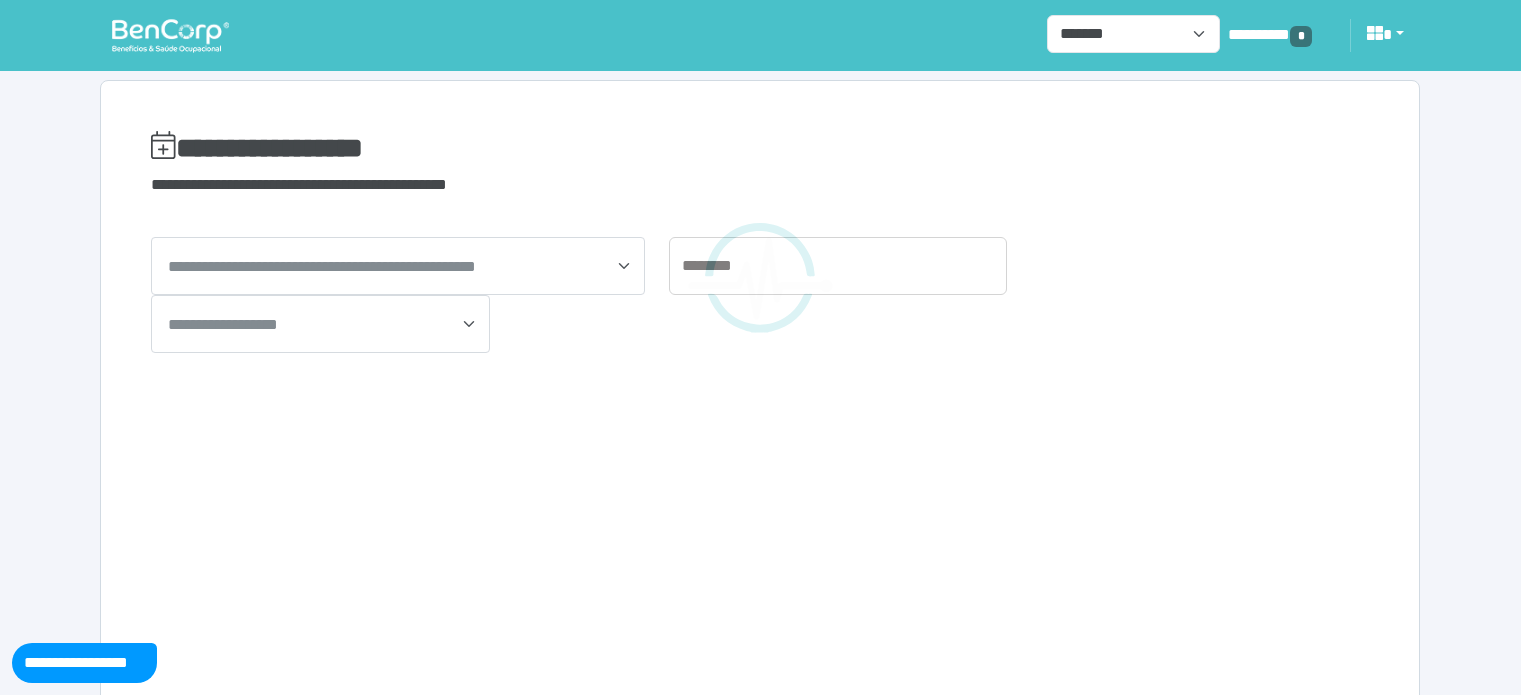 scroll, scrollTop: 0, scrollLeft: 0, axis: both 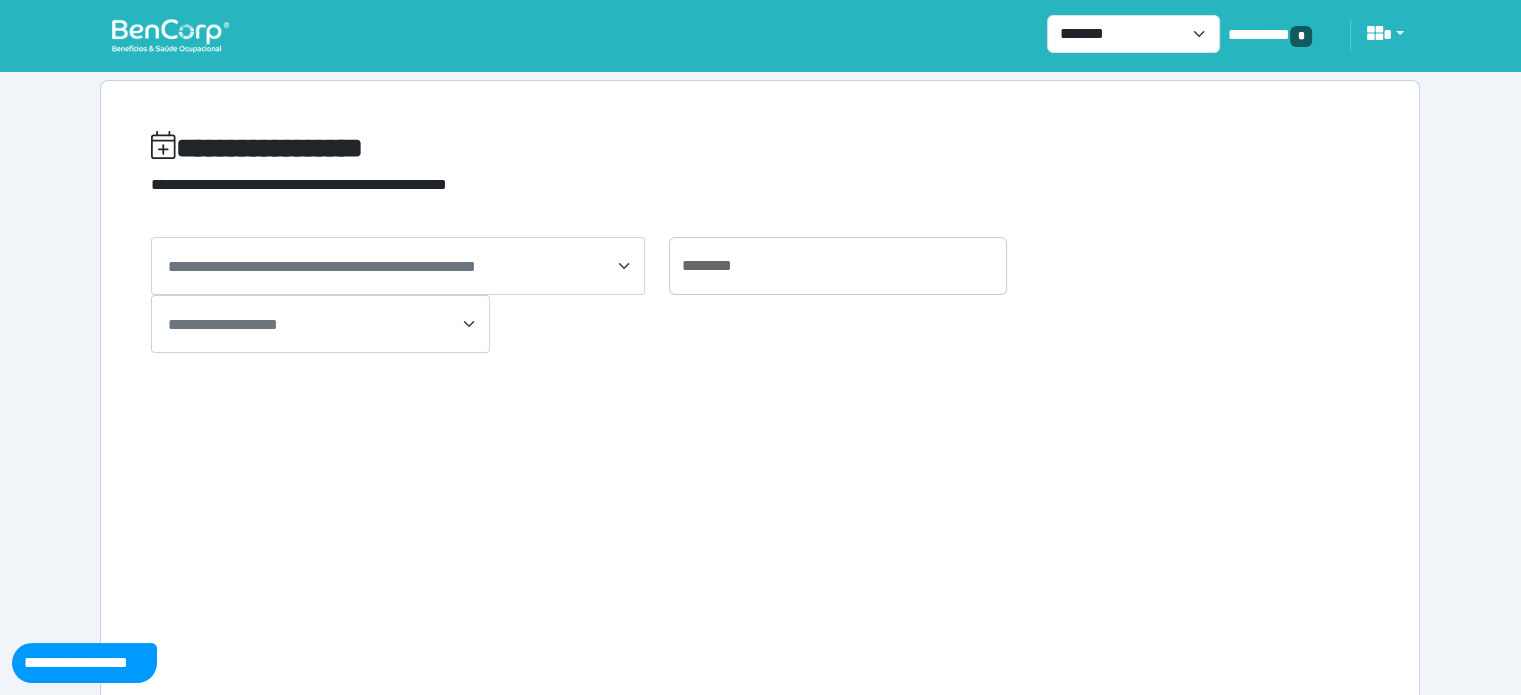 click at bounding box center (170, 35) 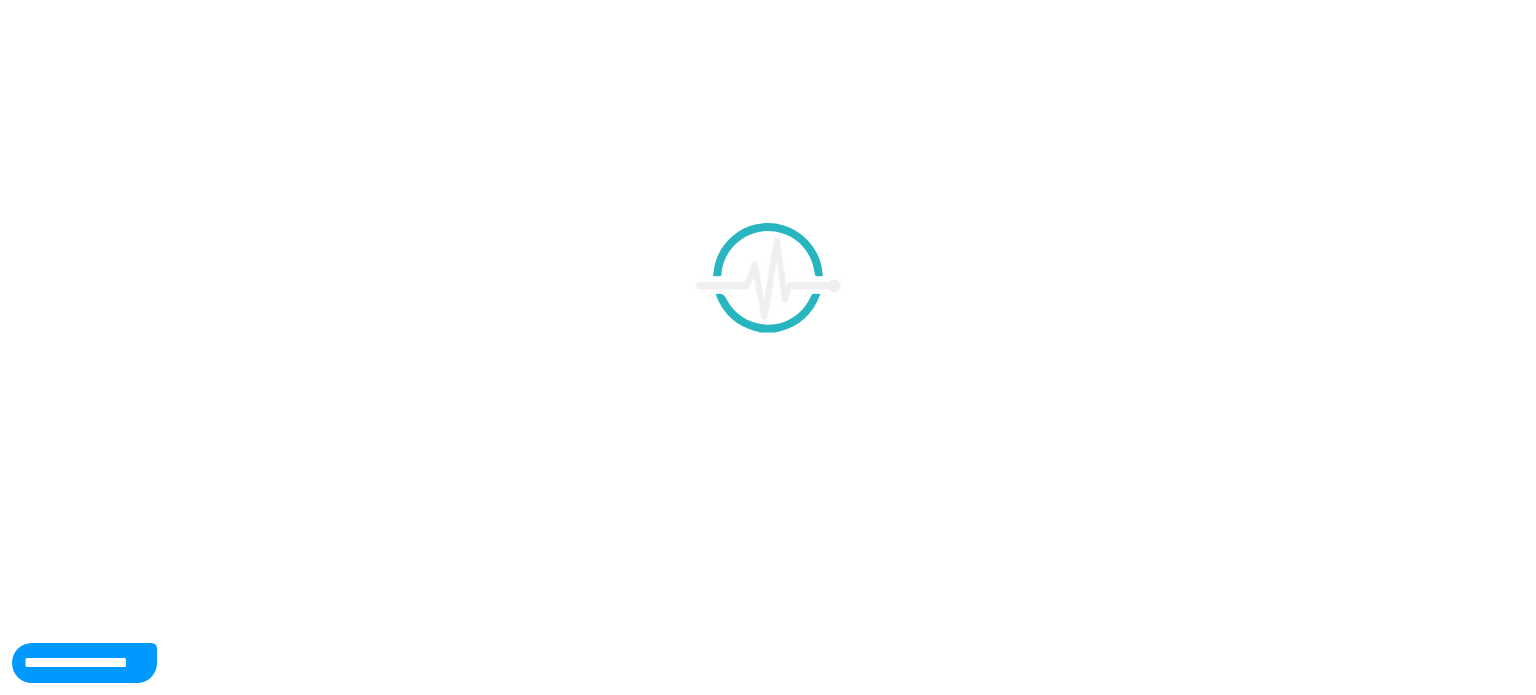 scroll, scrollTop: 0, scrollLeft: 0, axis: both 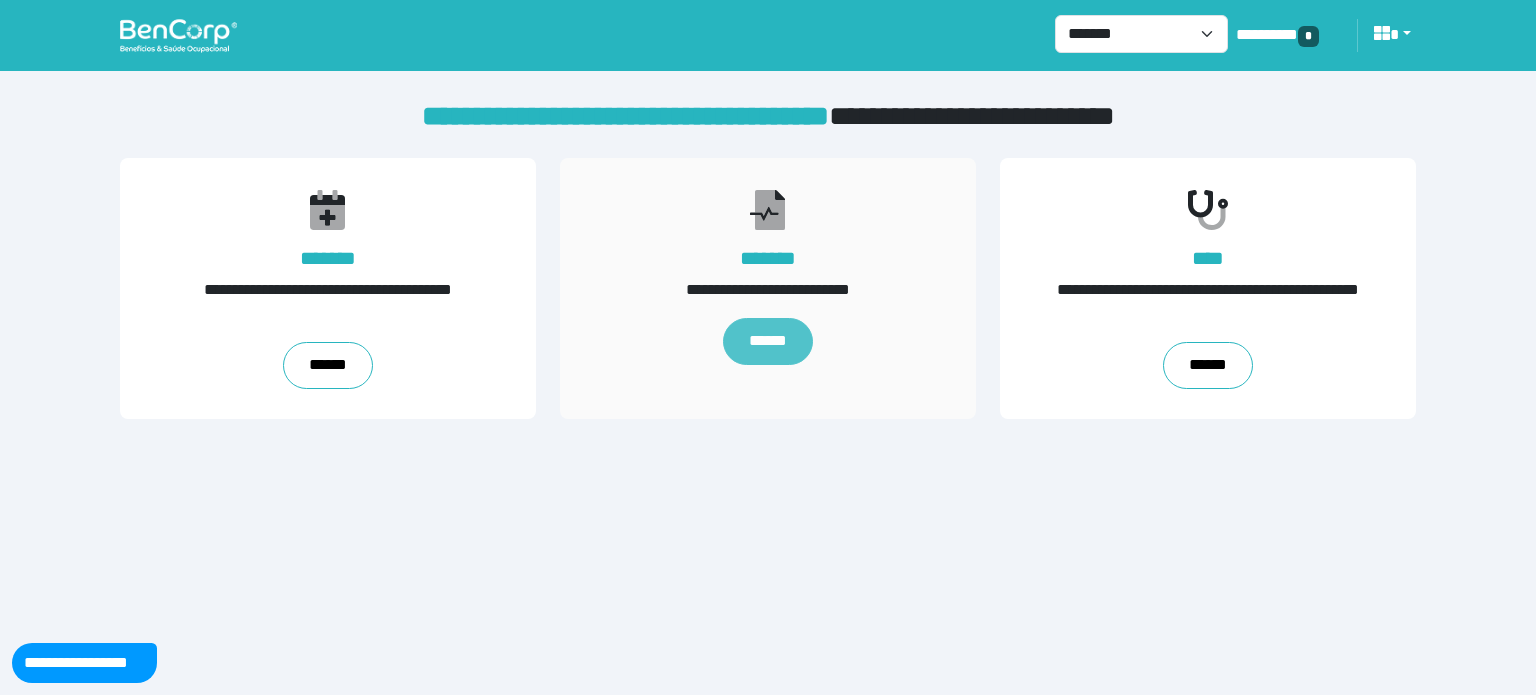 click on "******" at bounding box center (768, 342) 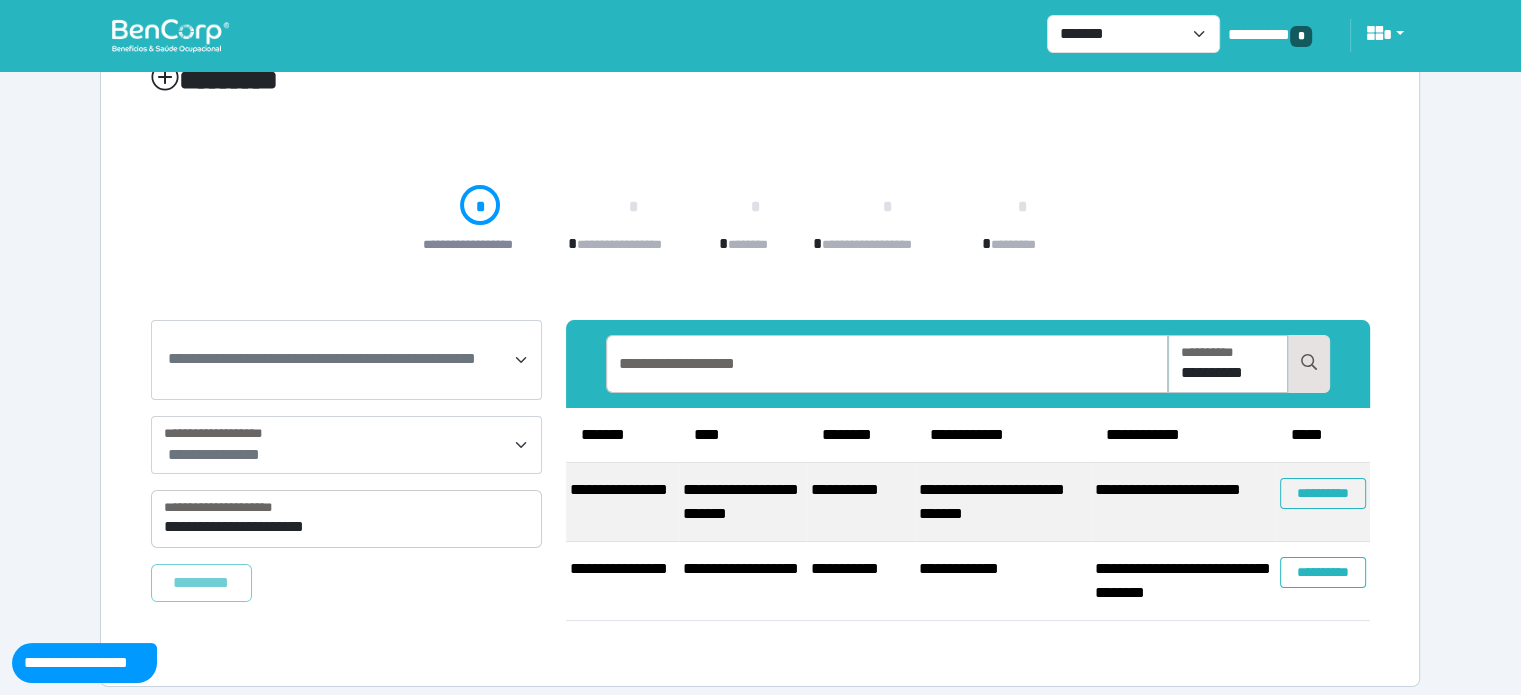 scroll, scrollTop: 100, scrollLeft: 0, axis: vertical 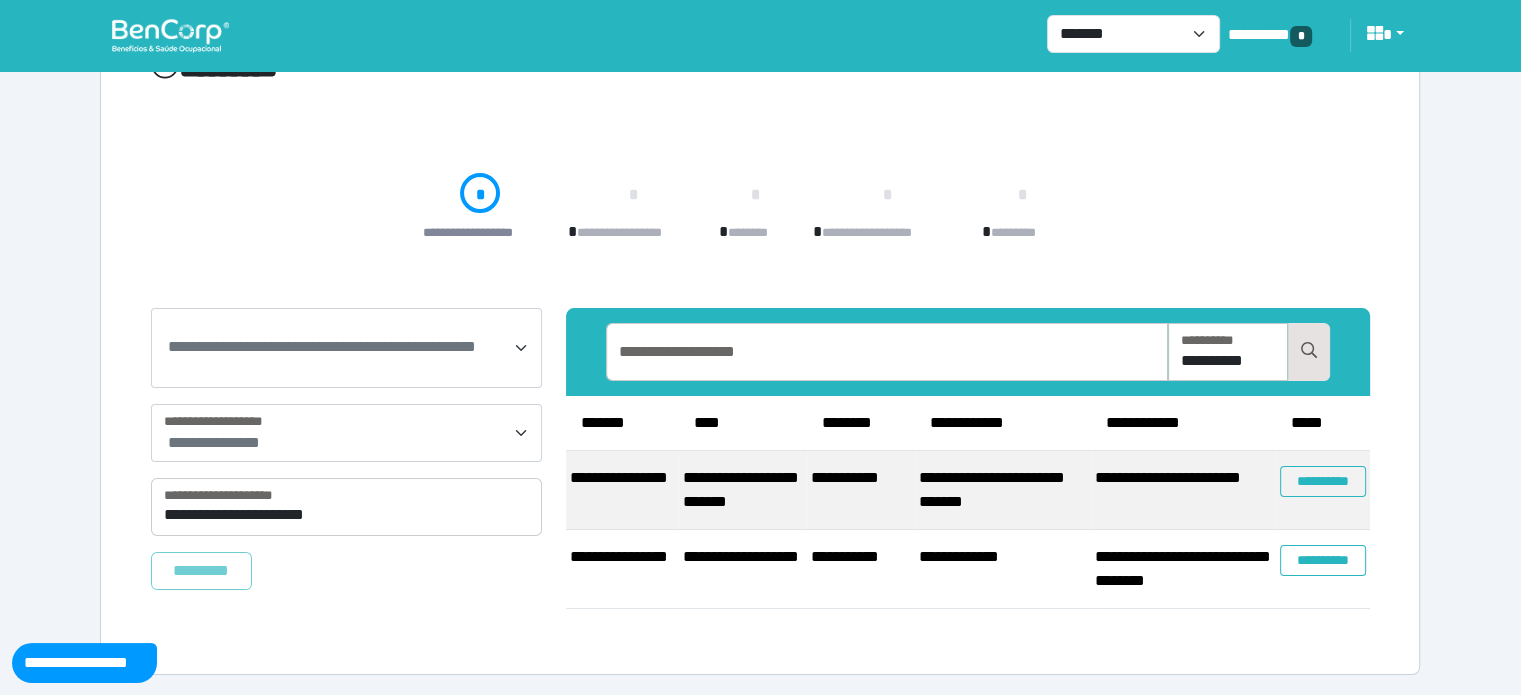 click on "**********" at bounding box center (1323, 490) 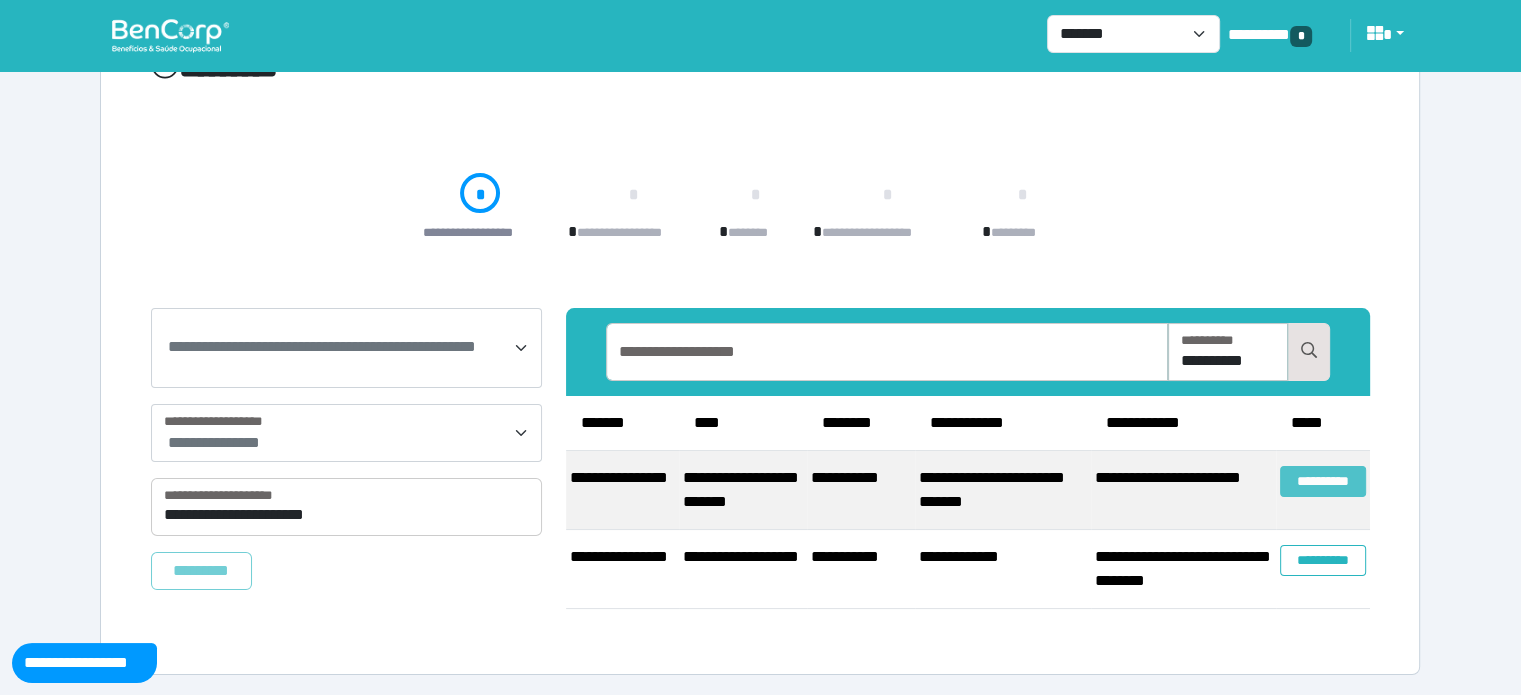 click on "**********" at bounding box center (1323, 481) 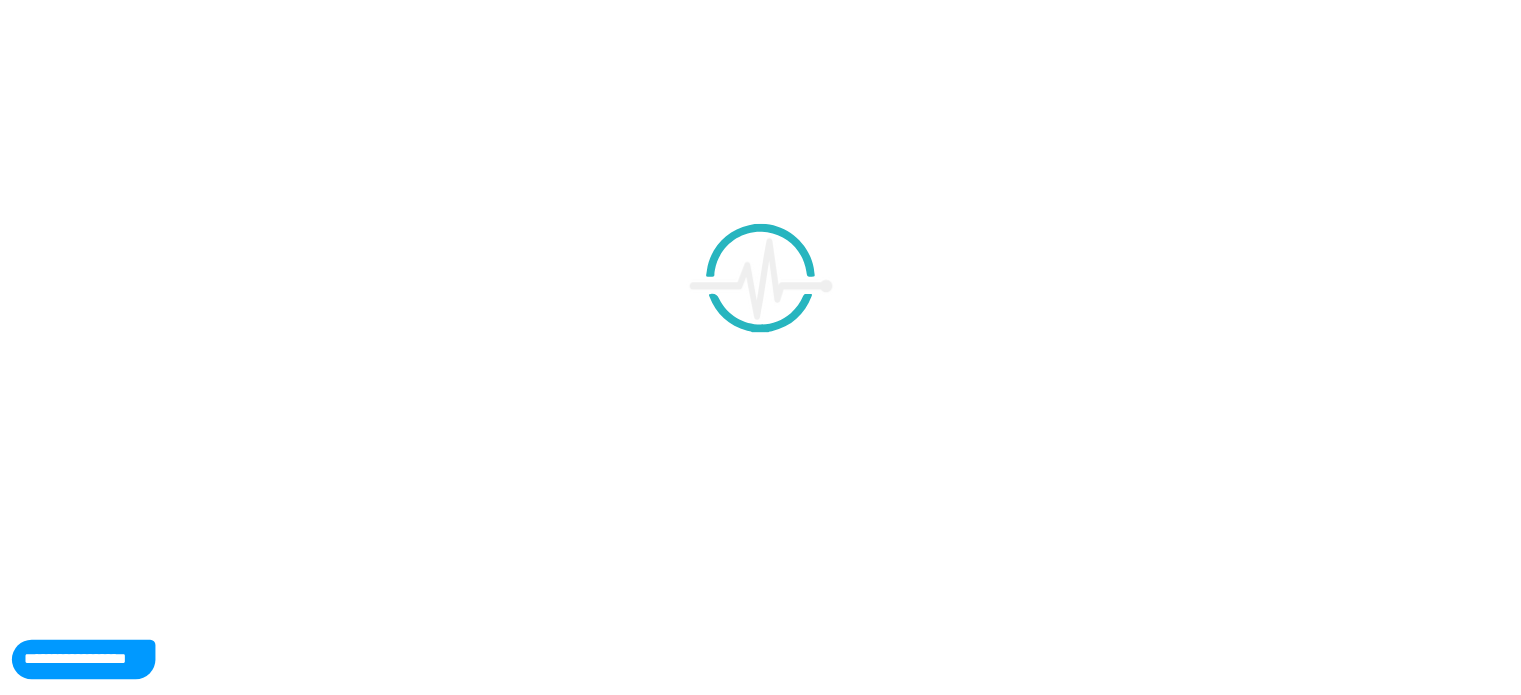 scroll, scrollTop: 0, scrollLeft: 0, axis: both 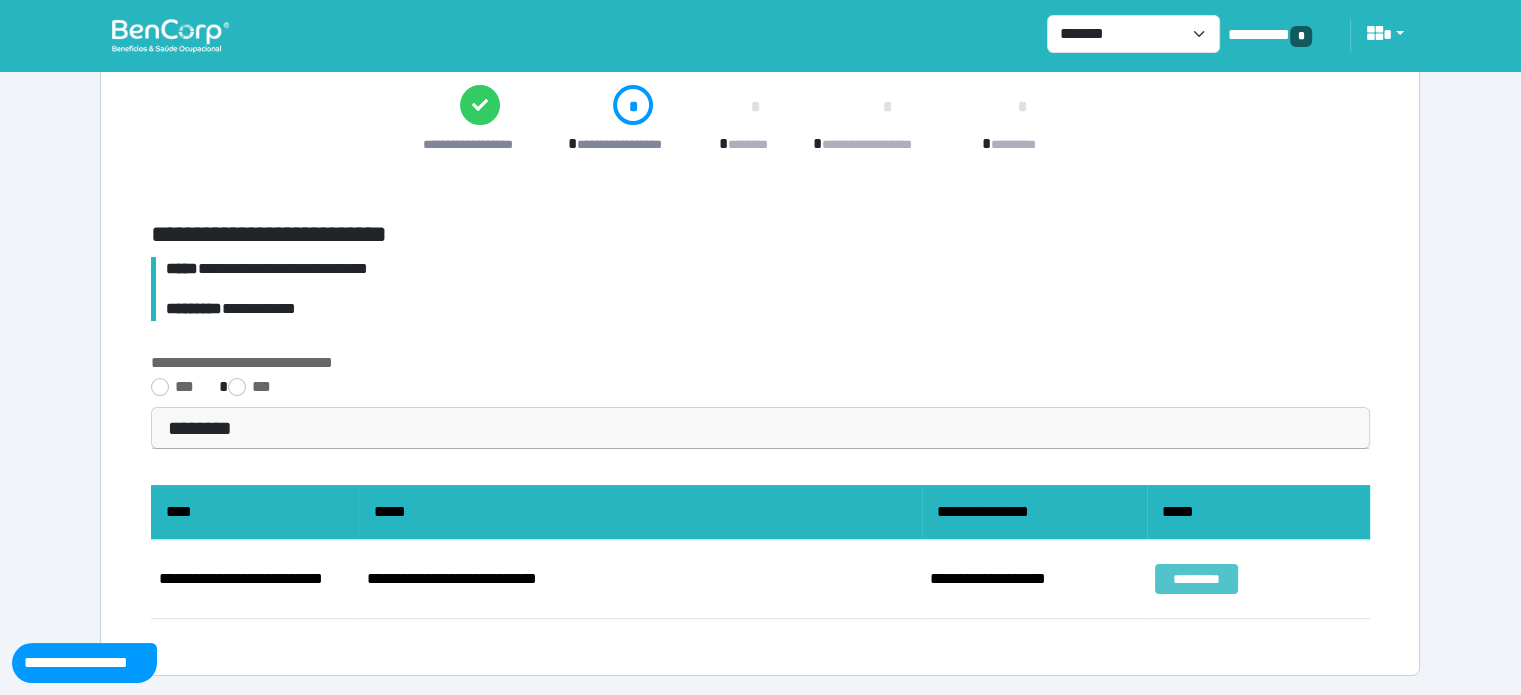 click on "*********" at bounding box center [1196, 579] 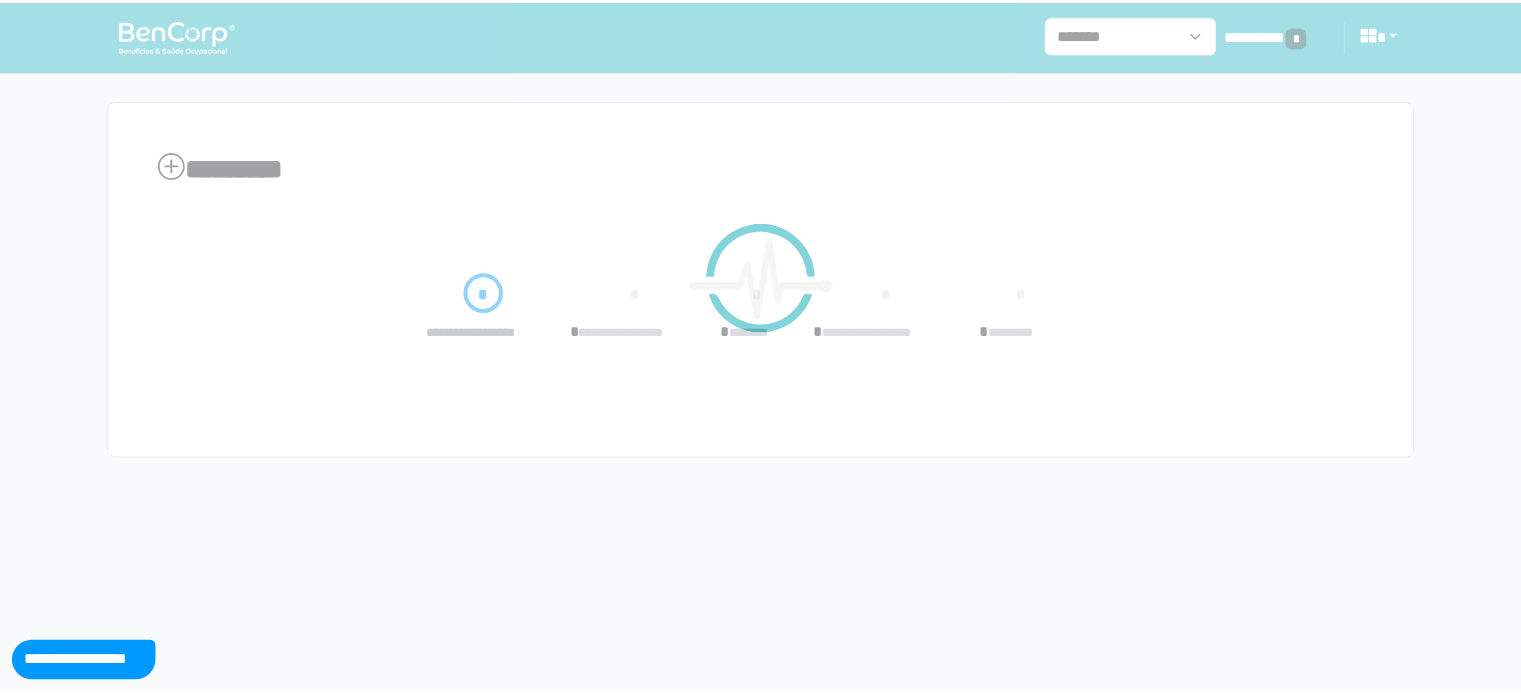 scroll, scrollTop: 0, scrollLeft: 0, axis: both 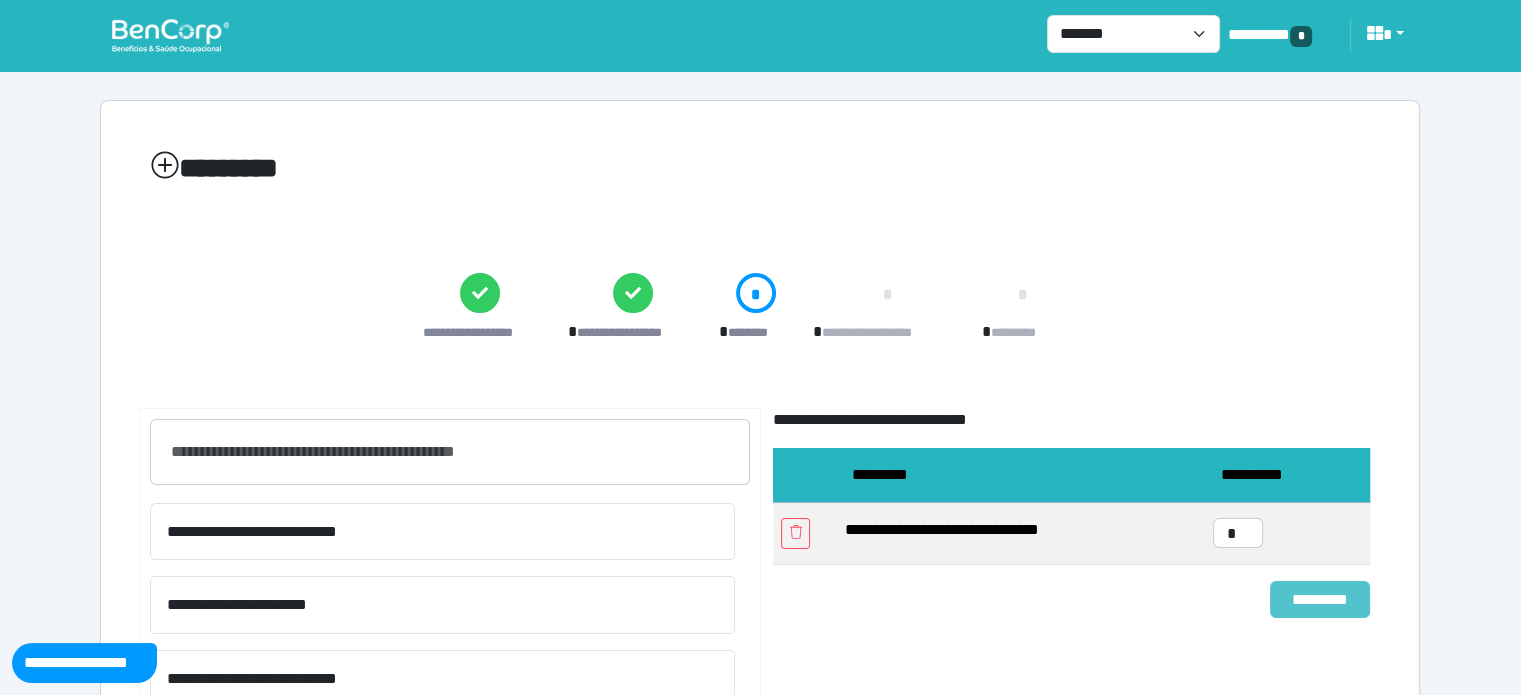 click on "*********" at bounding box center (1320, 600) 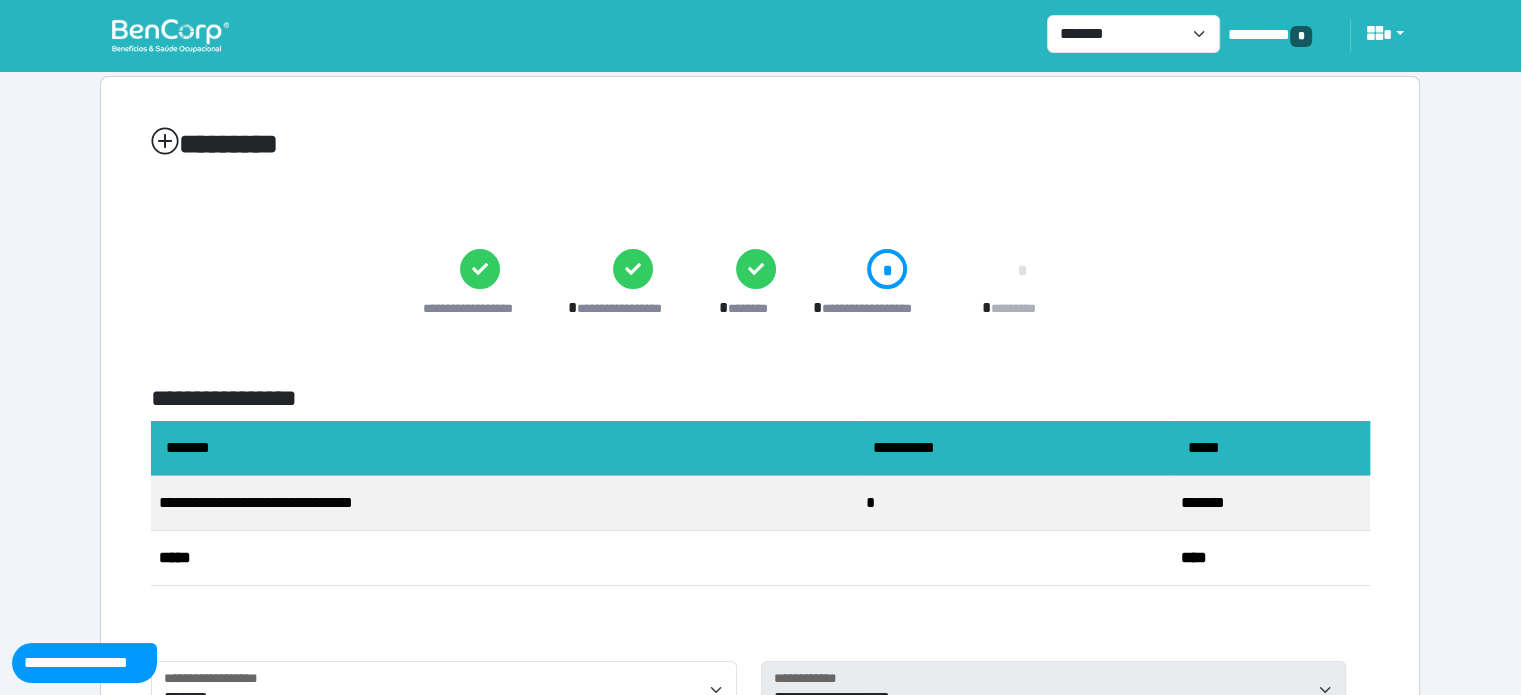 scroll, scrollTop: 400, scrollLeft: 0, axis: vertical 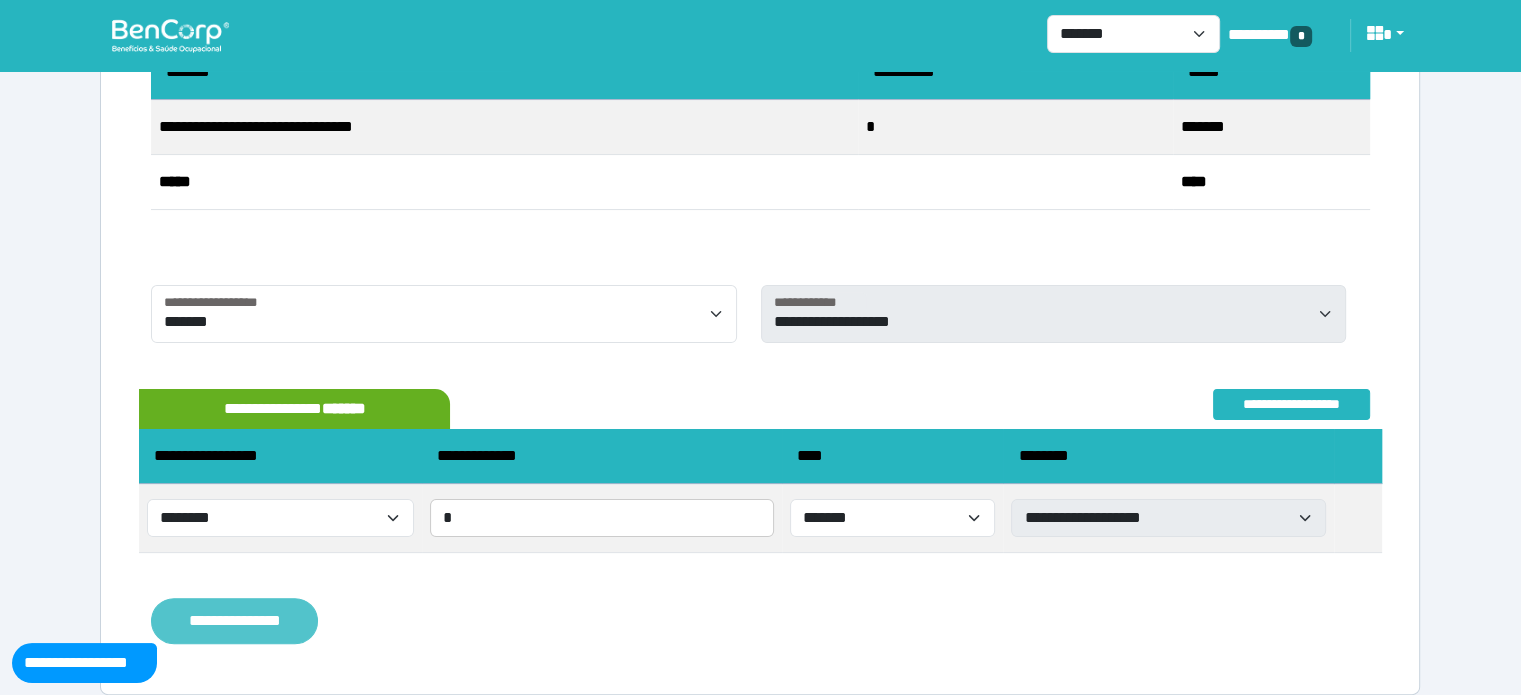click on "**********" at bounding box center [234, 621] 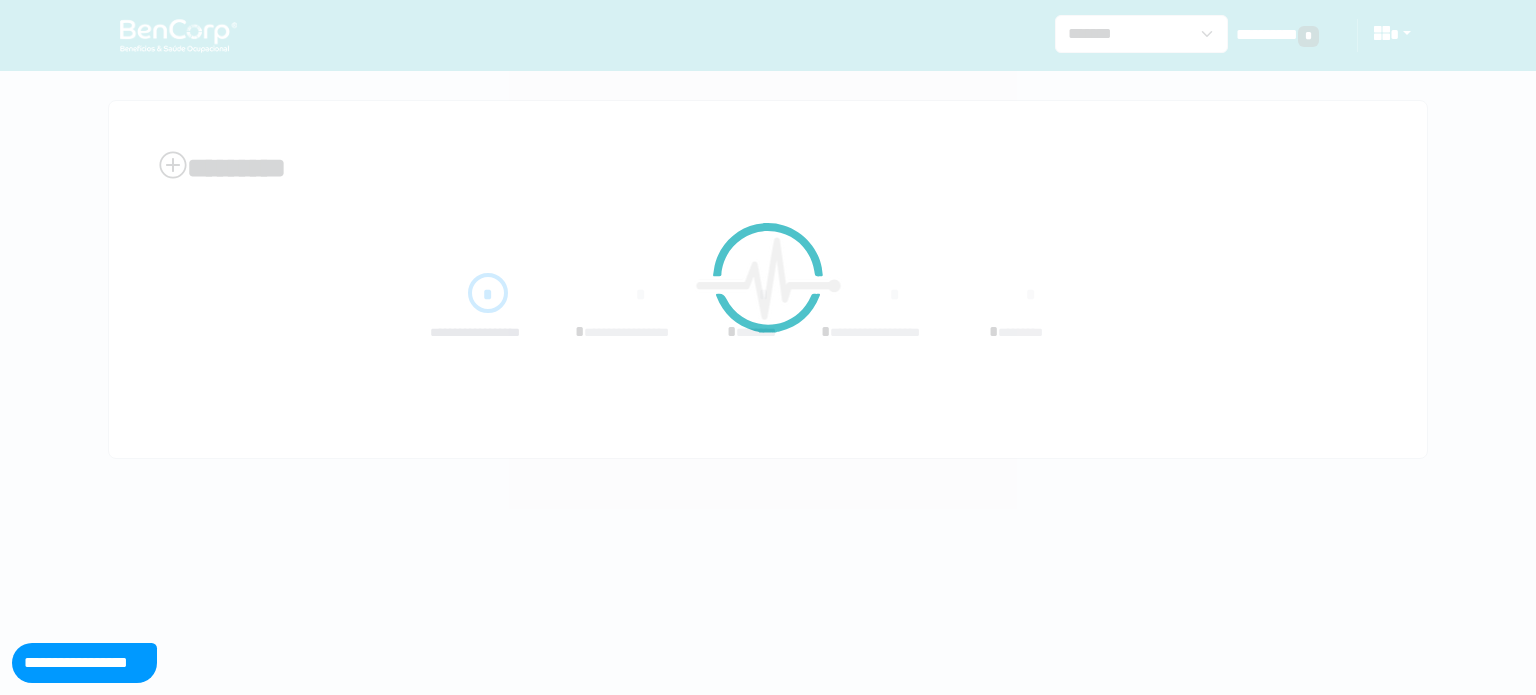 scroll, scrollTop: 0, scrollLeft: 0, axis: both 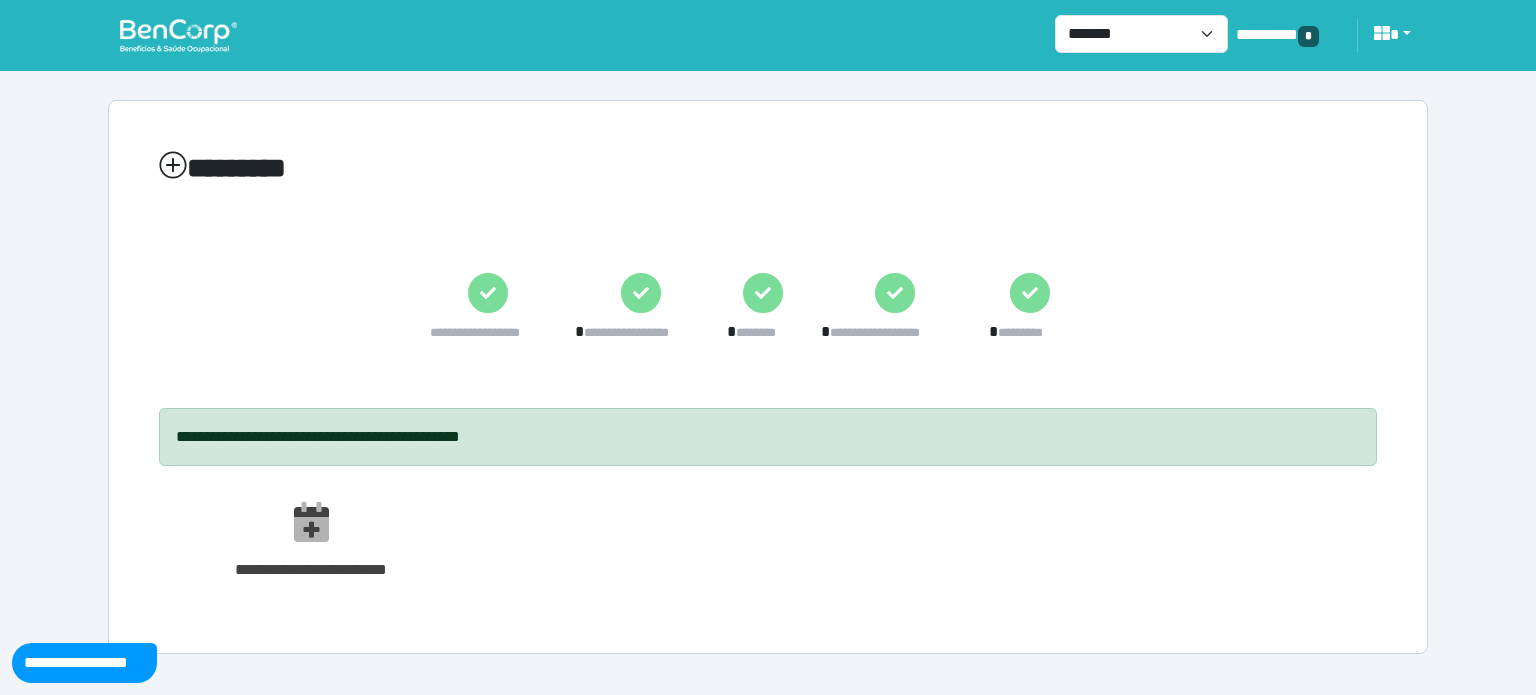 click at bounding box center [178, 35] 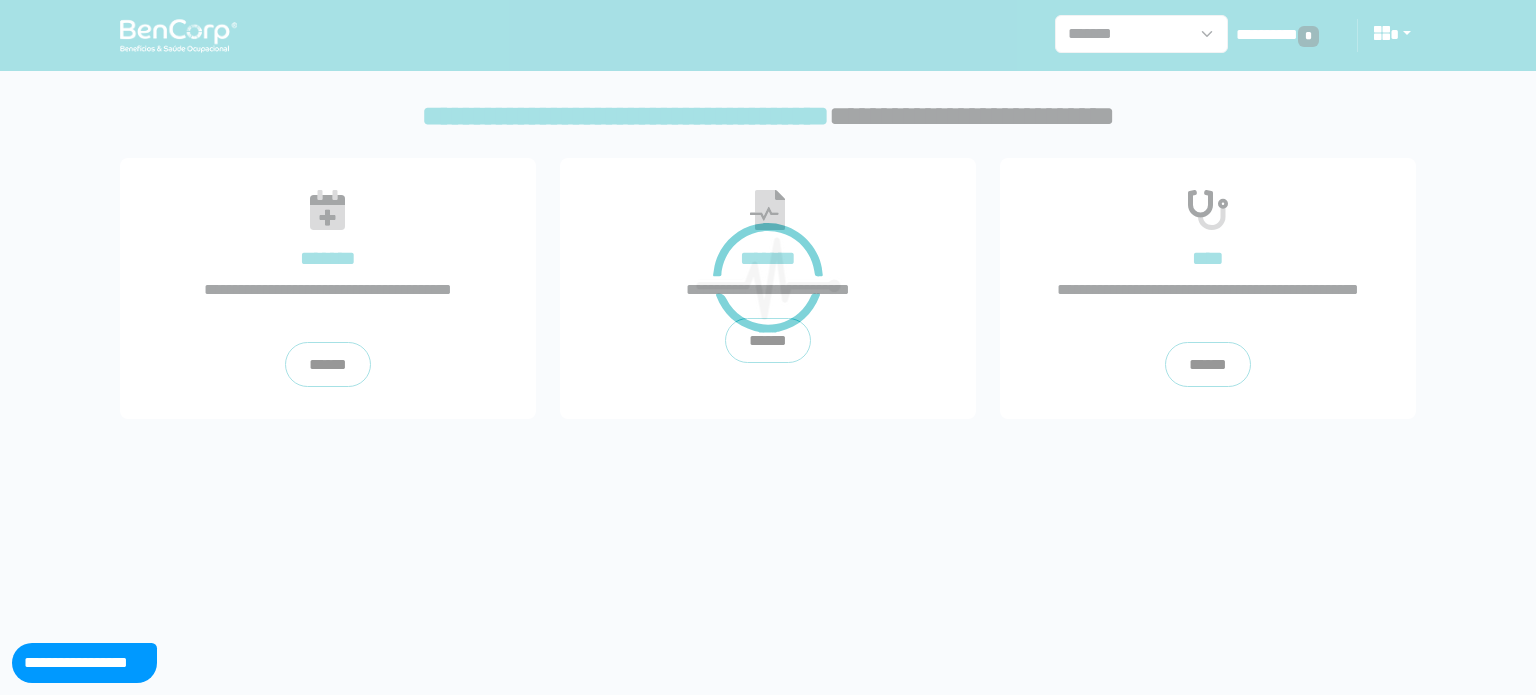 scroll, scrollTop: 0, scrollLeft: 0, axis: both 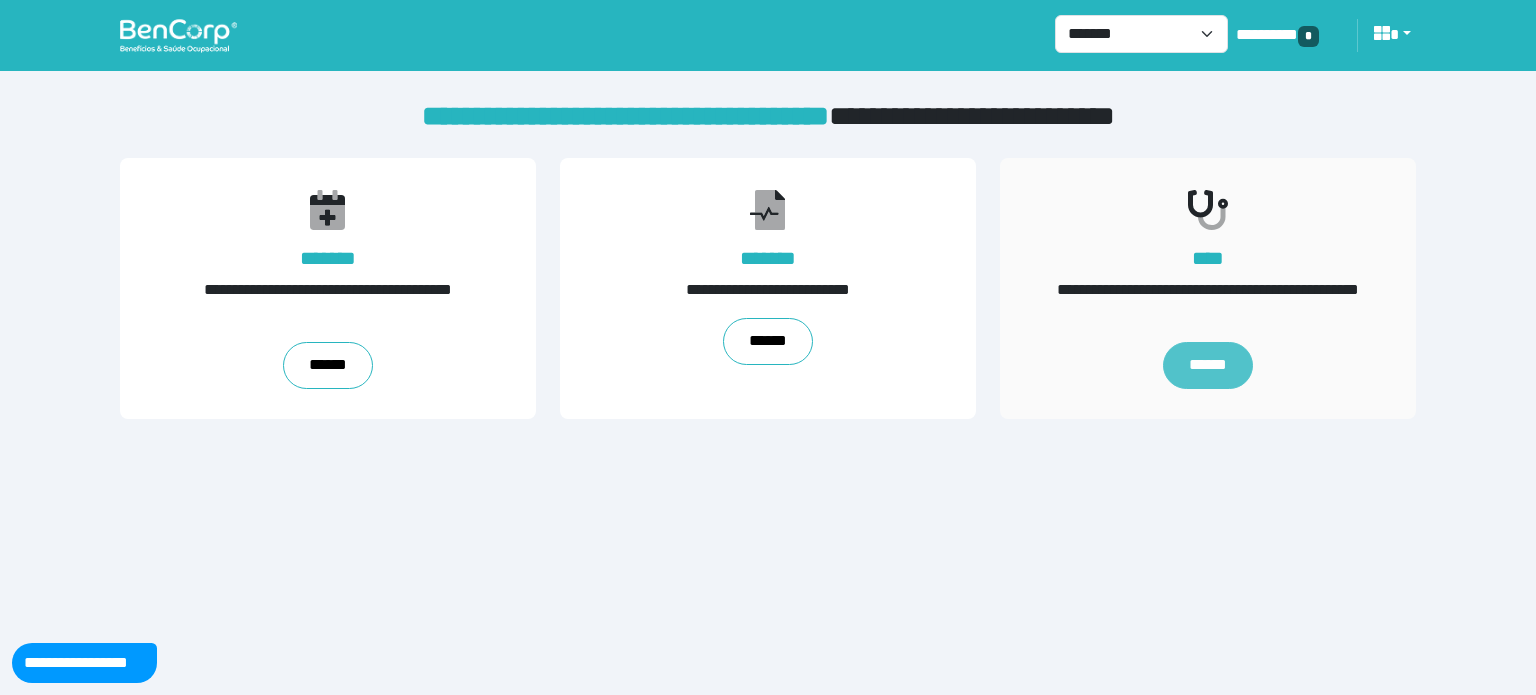 click on "******" at bounding box center (1208, 366) 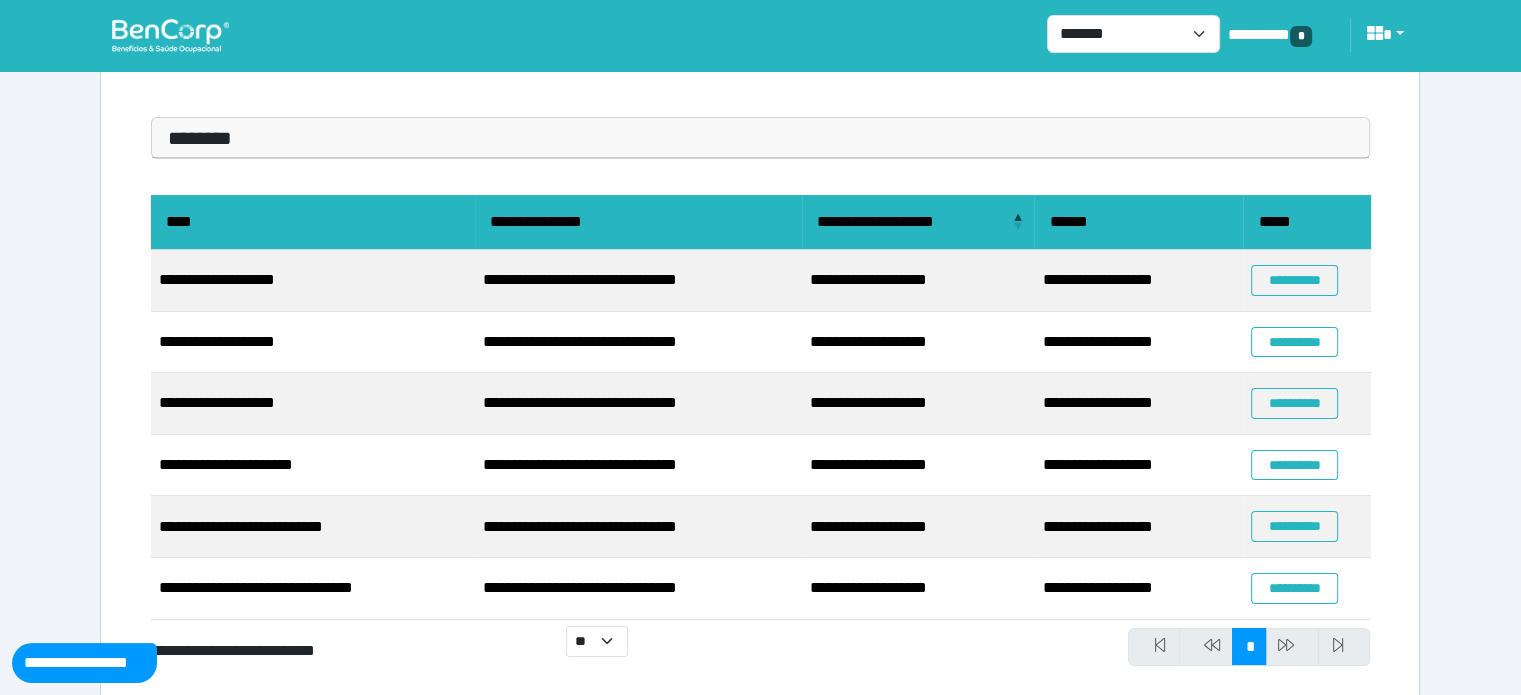 scroll, scrollTop: 187, scrollLeft: 0, axis: vertical 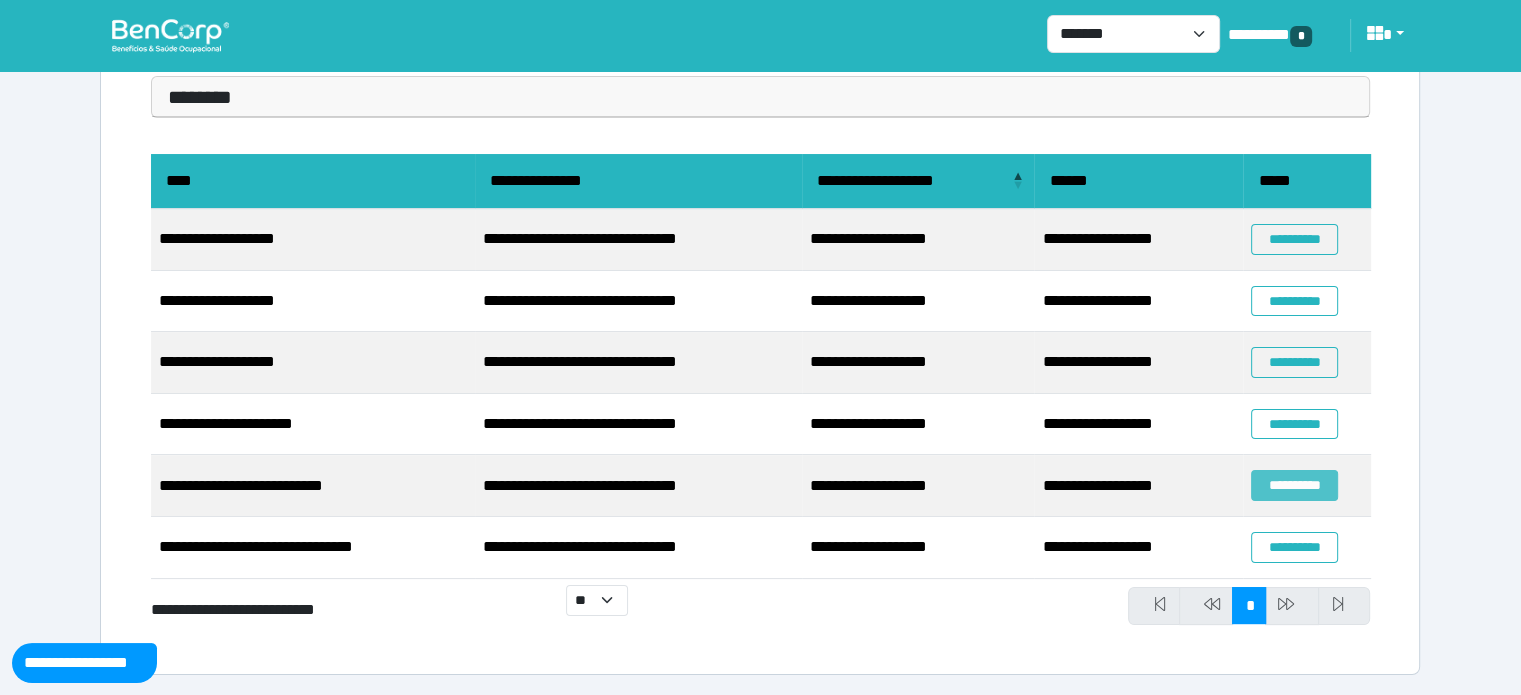 click on "**********" at bounding box center [1294, 485] 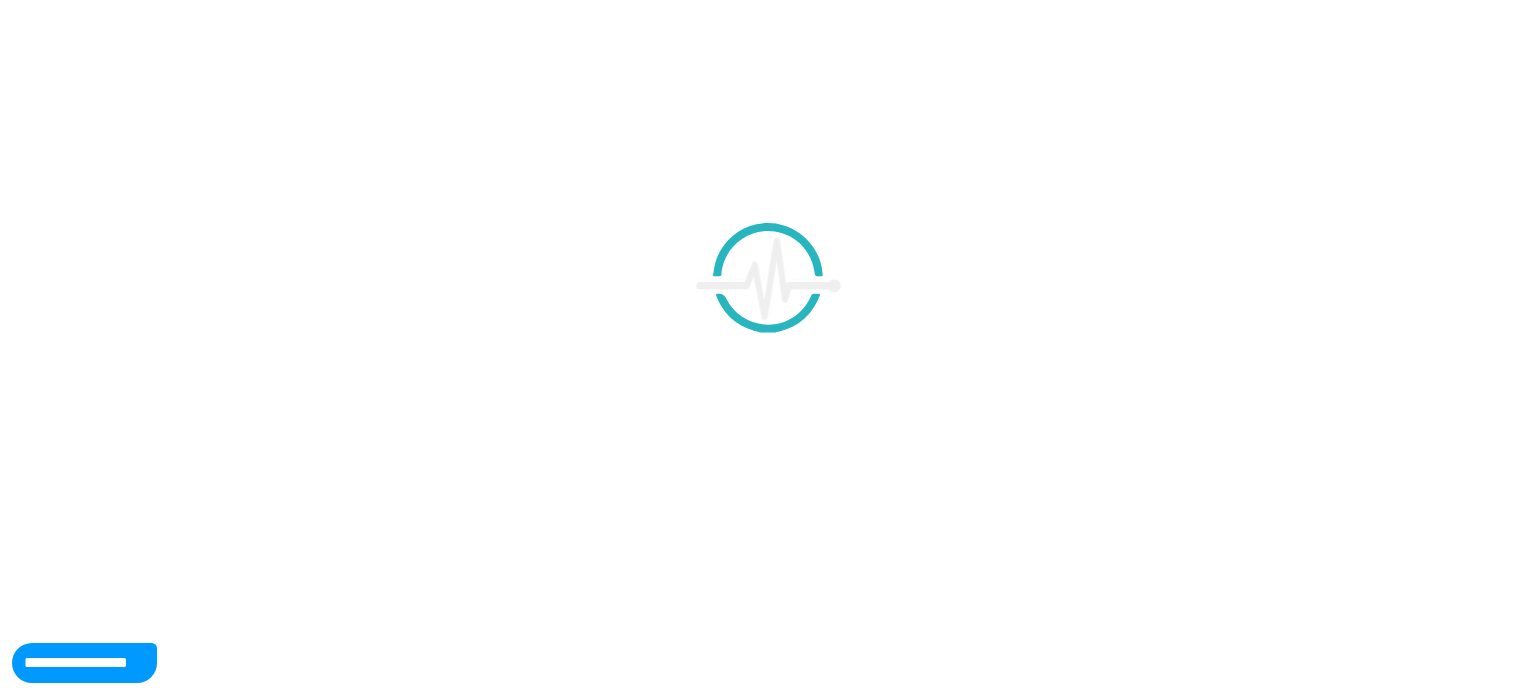 scroll, scrollTop: 0, scrollLeft: 0, axis: both 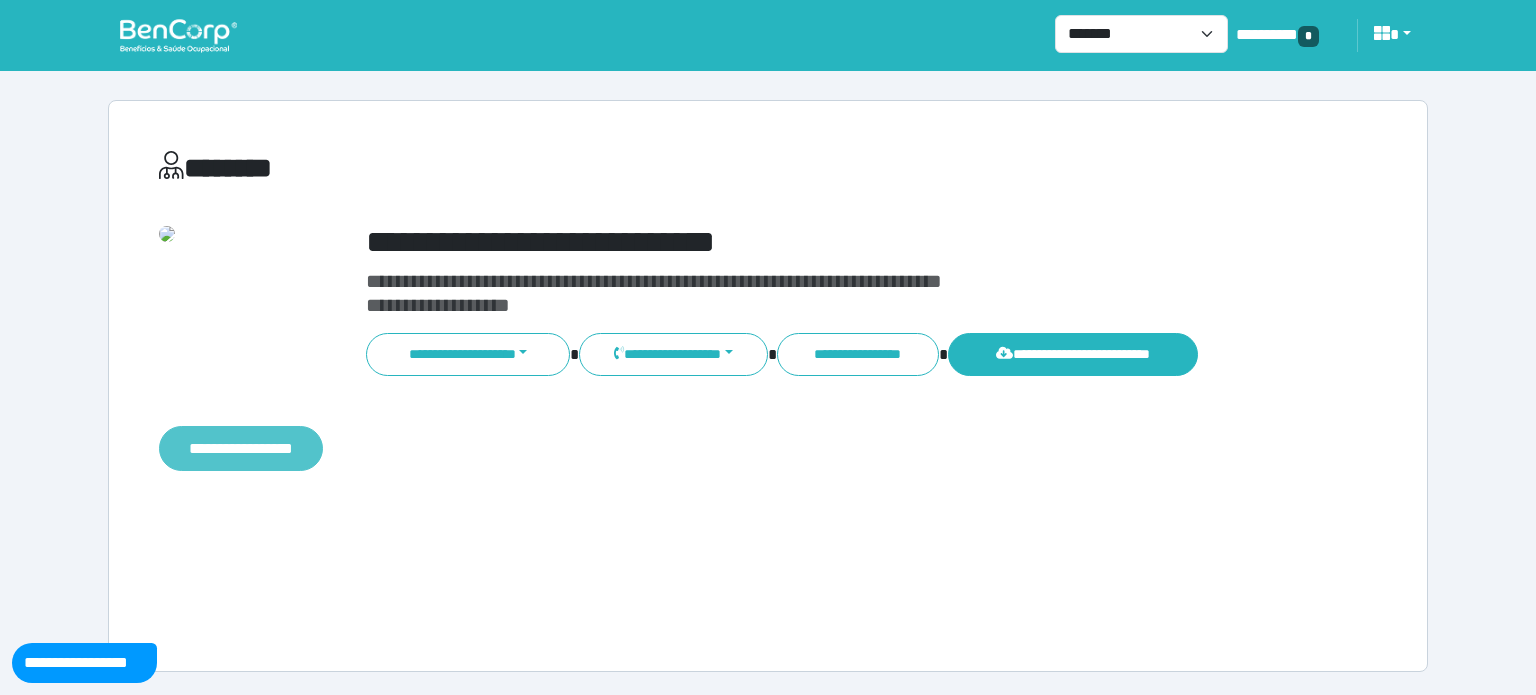 click on "**********" at bounding box center (241, 449) 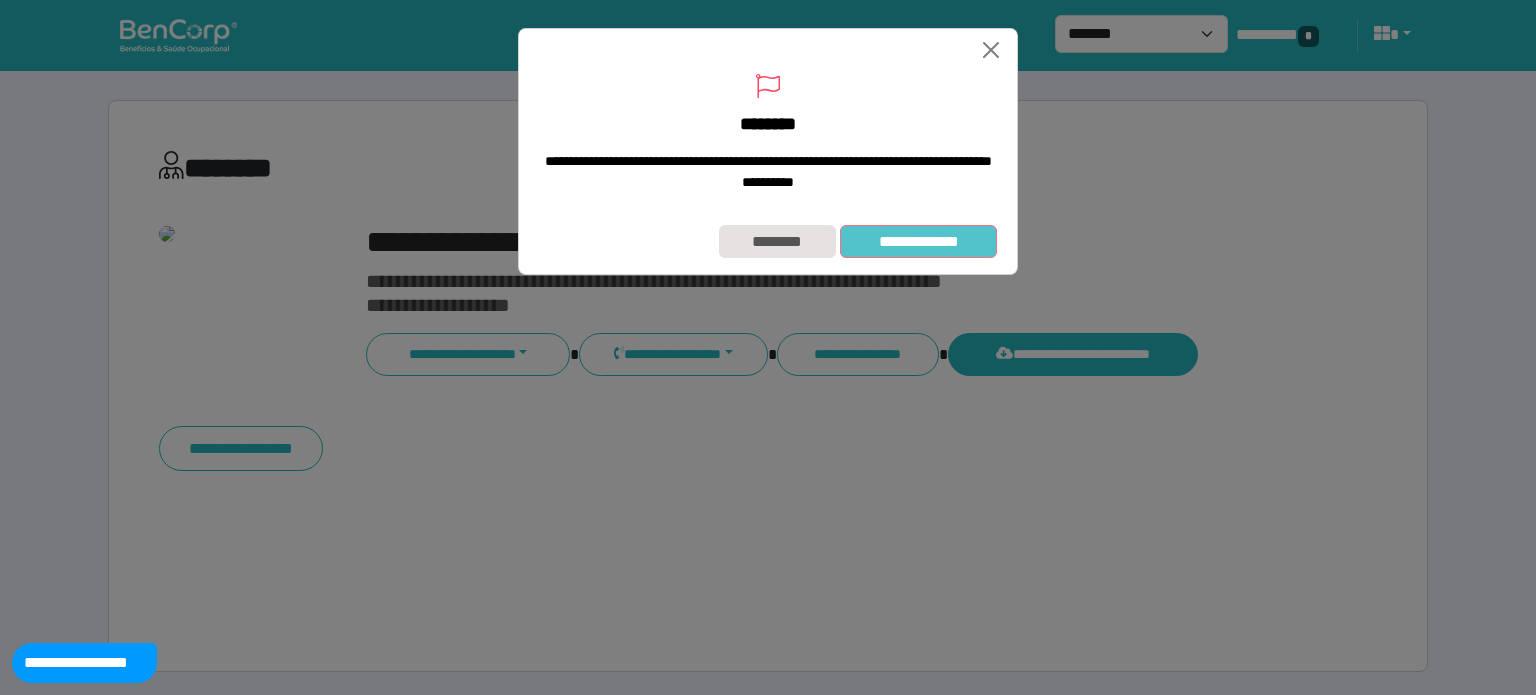 click on "**********" at bounding box center [918, 242] 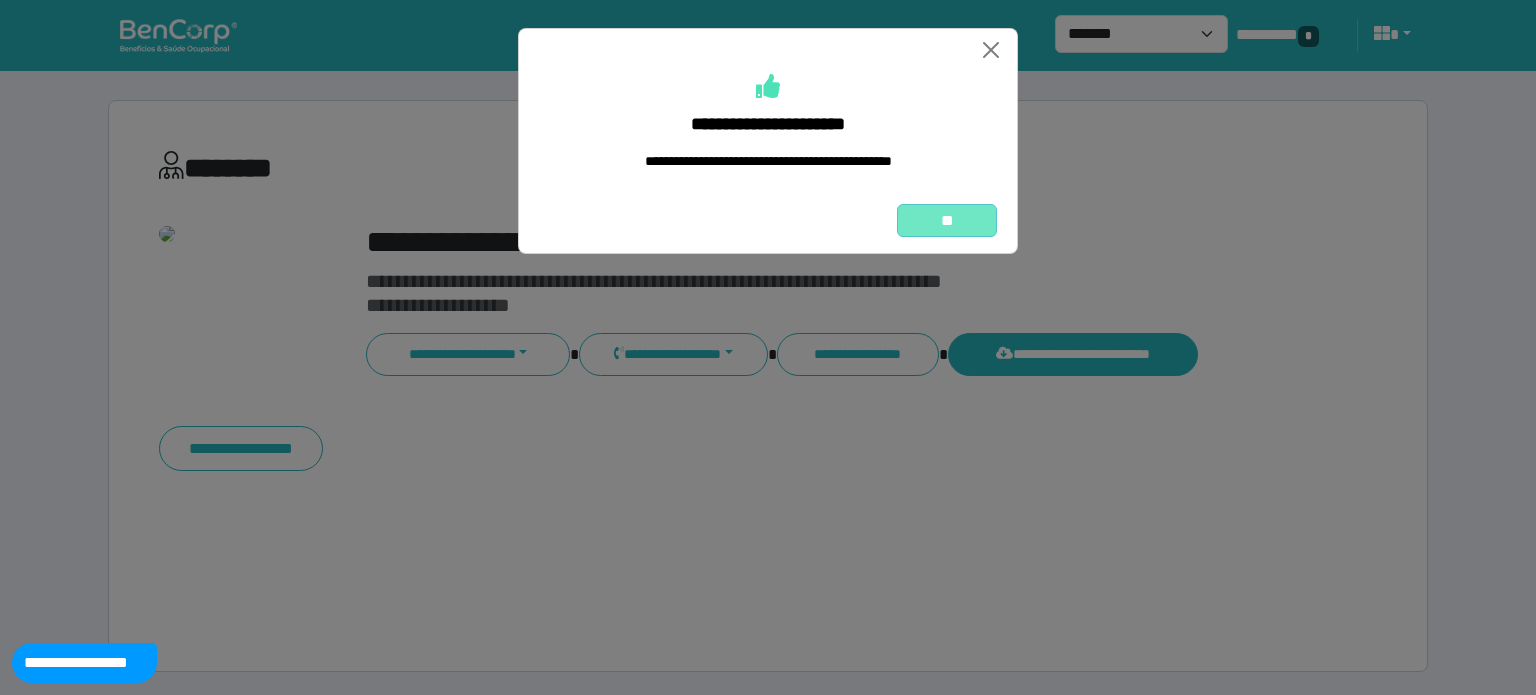 click on "**" at bounding box center (947, 221) 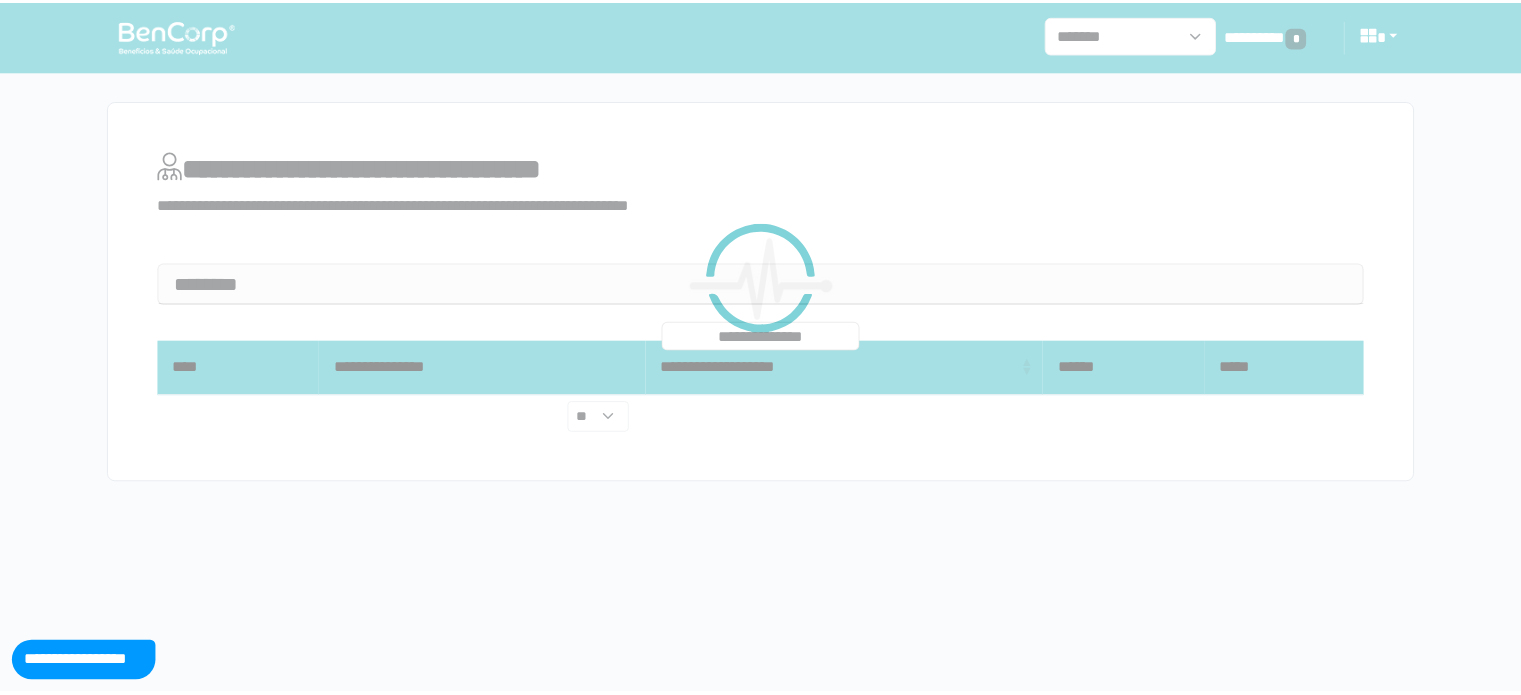 scroll, scrollTop: 0, scrollLeft: 0, axis: both 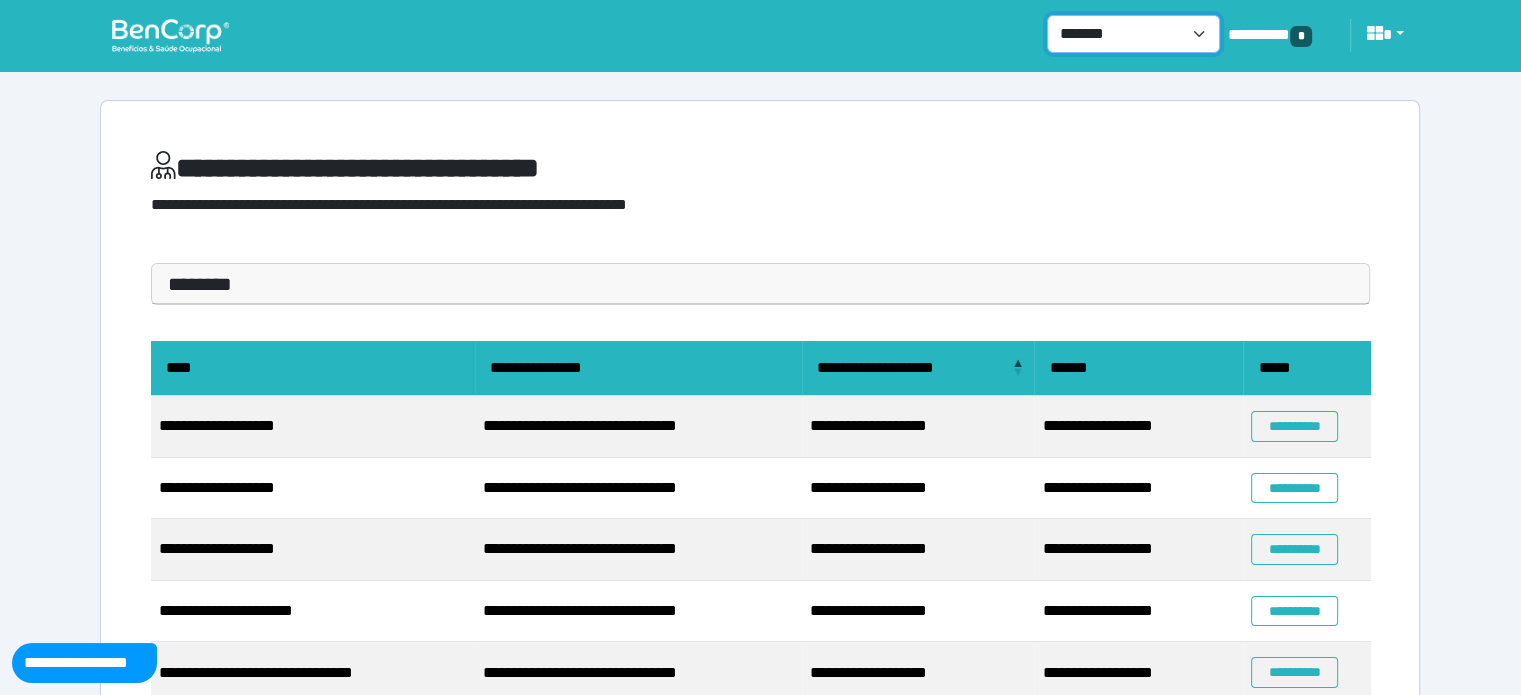 click on "**********" at bounding box center [1133, 34] 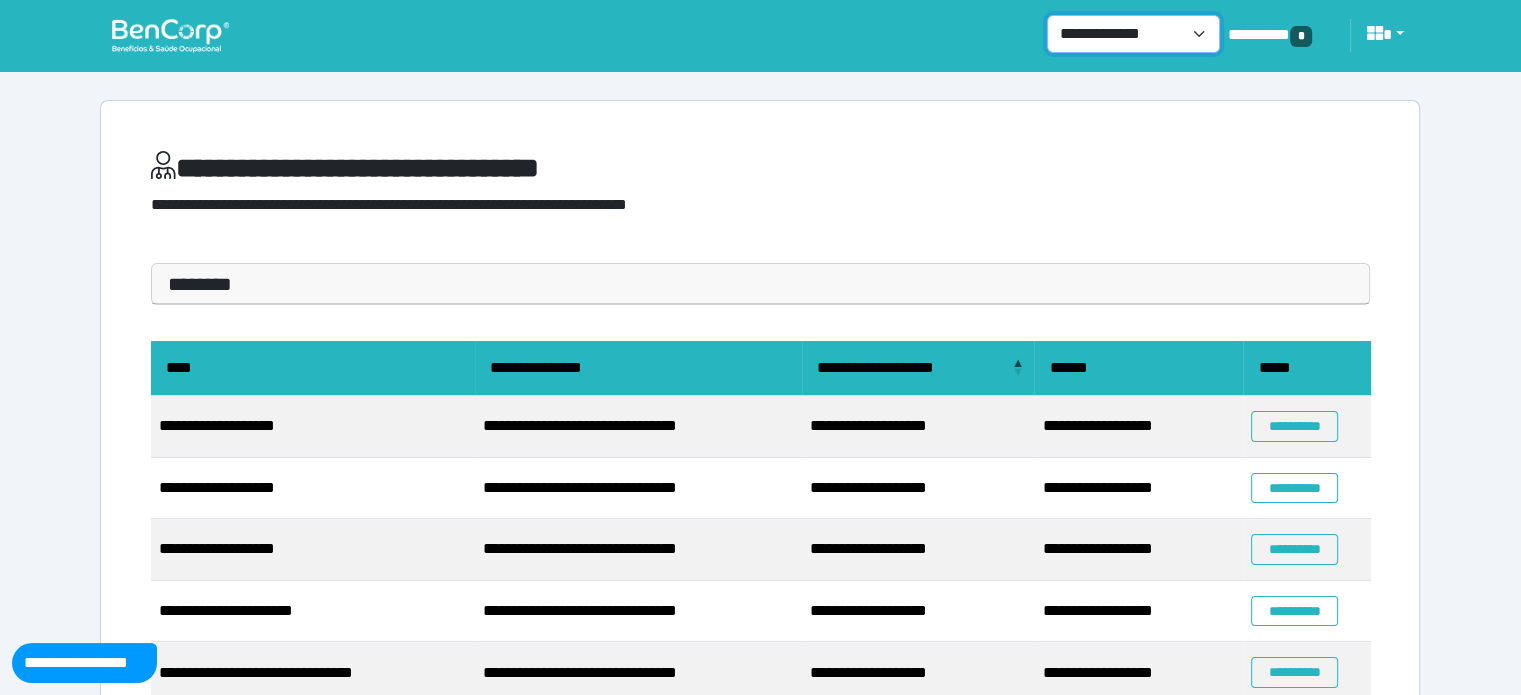 click on "**********" at bounding box center (1133, 34) 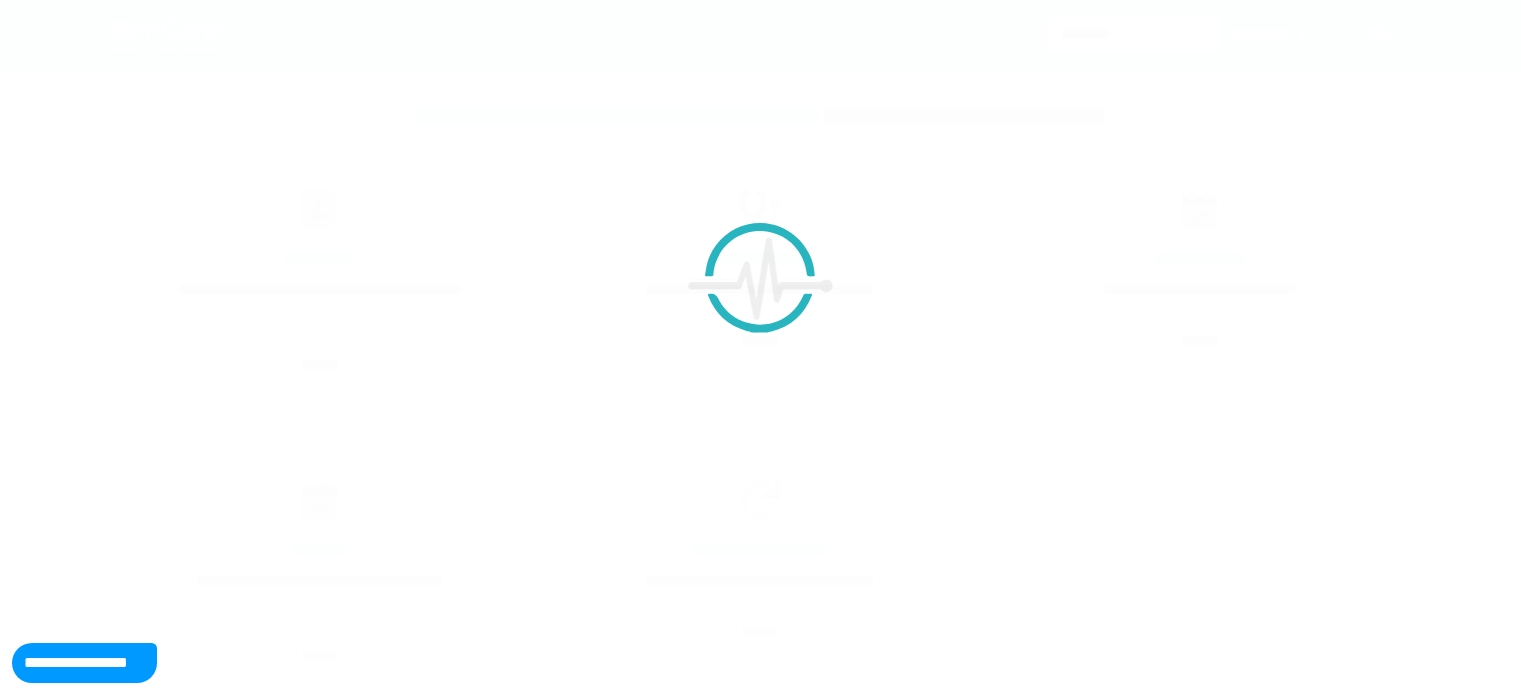 scroll, scrollTop: 0, scrollLeft: 0, axis: both 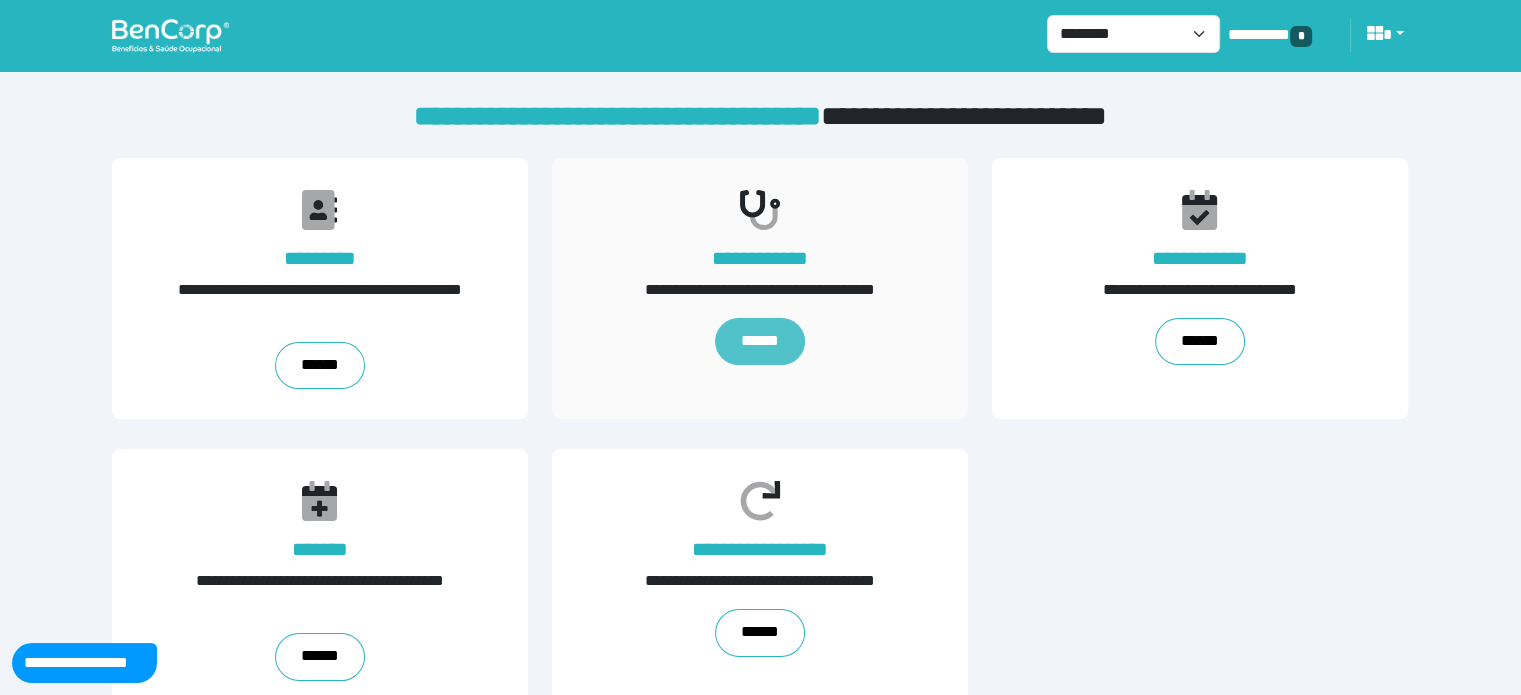 click on "******" at bounding box center (760, 341) 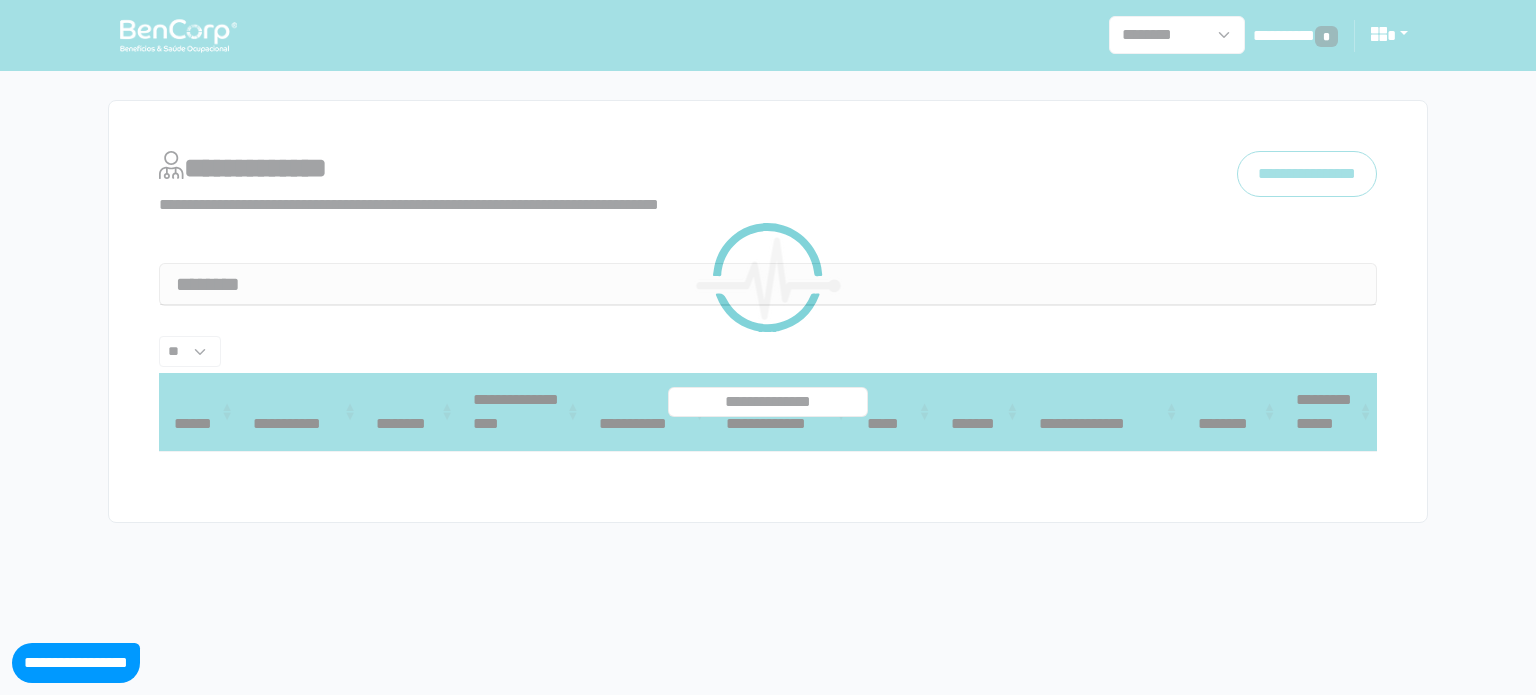 select 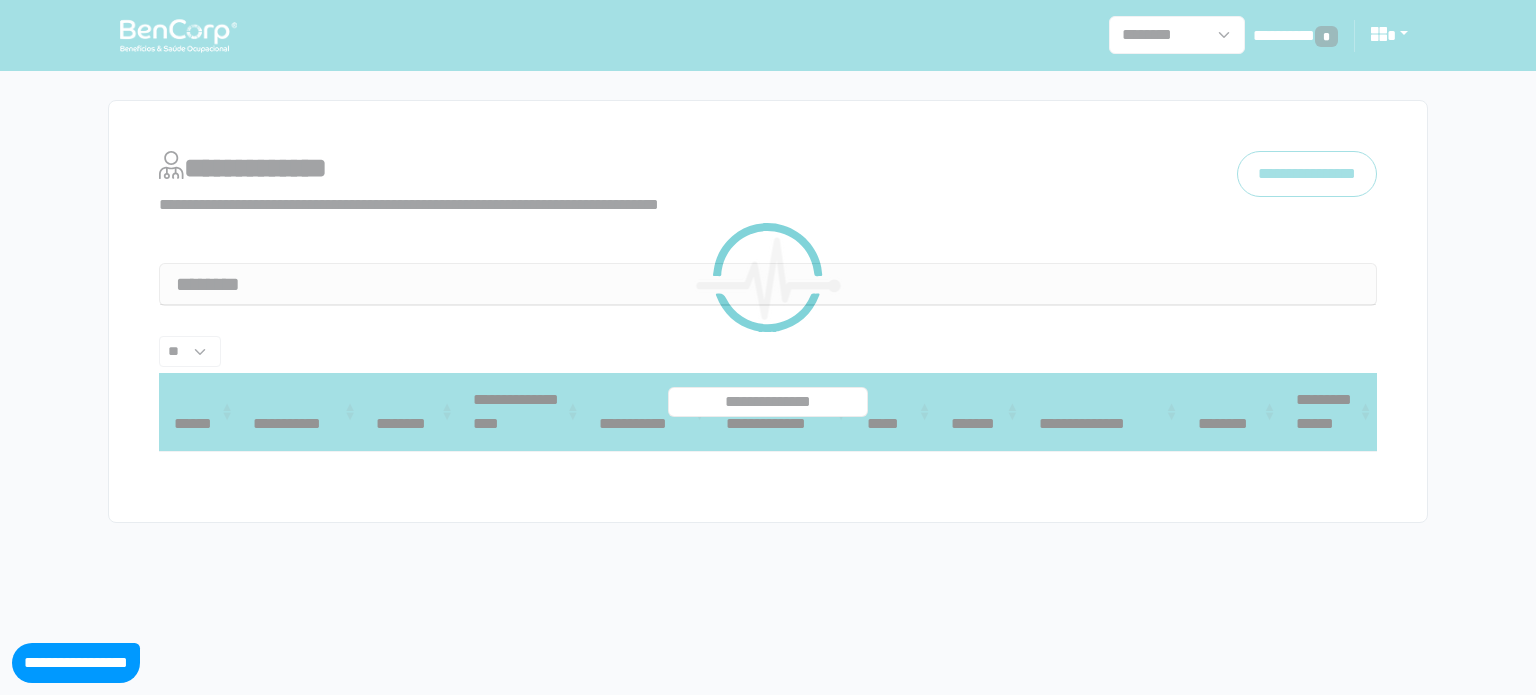 select on "**" 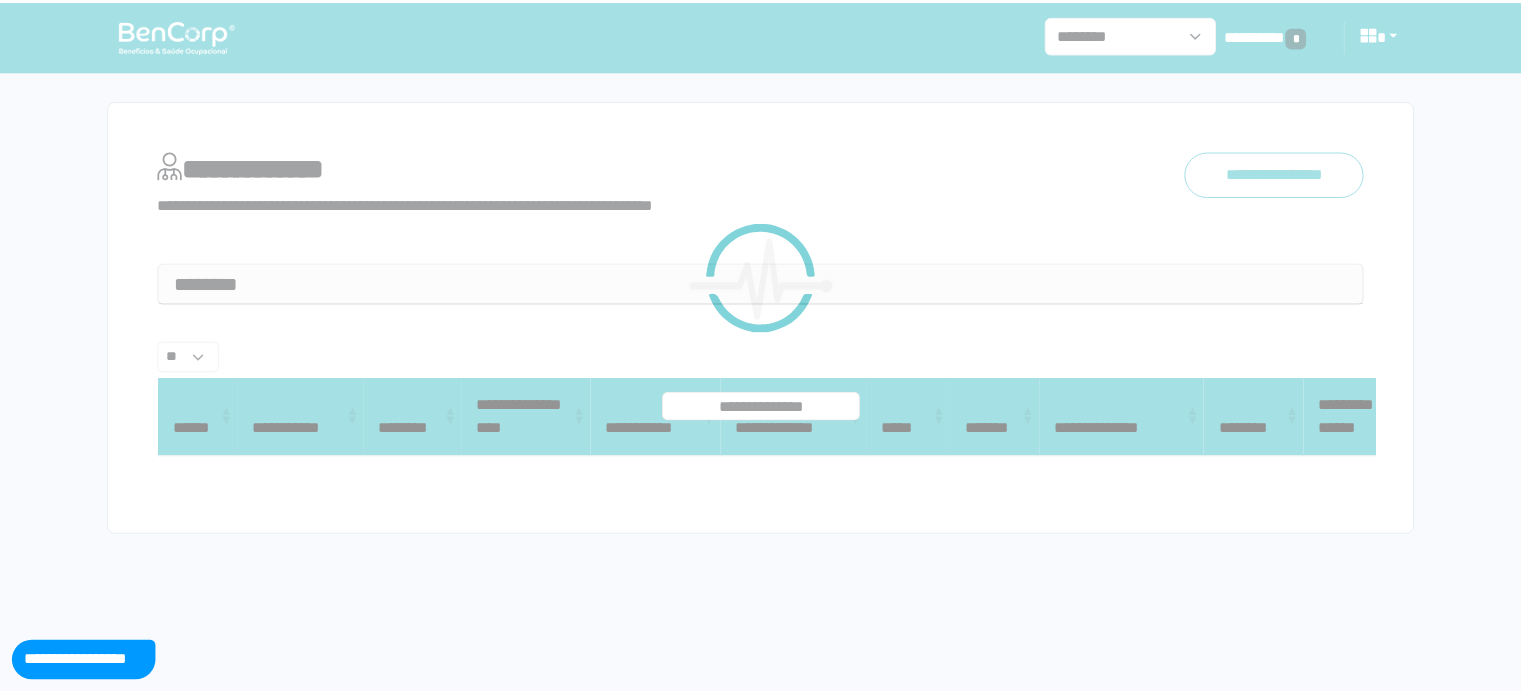 scroll, scrollTop: 0, scrollLeft: 0, axis: both 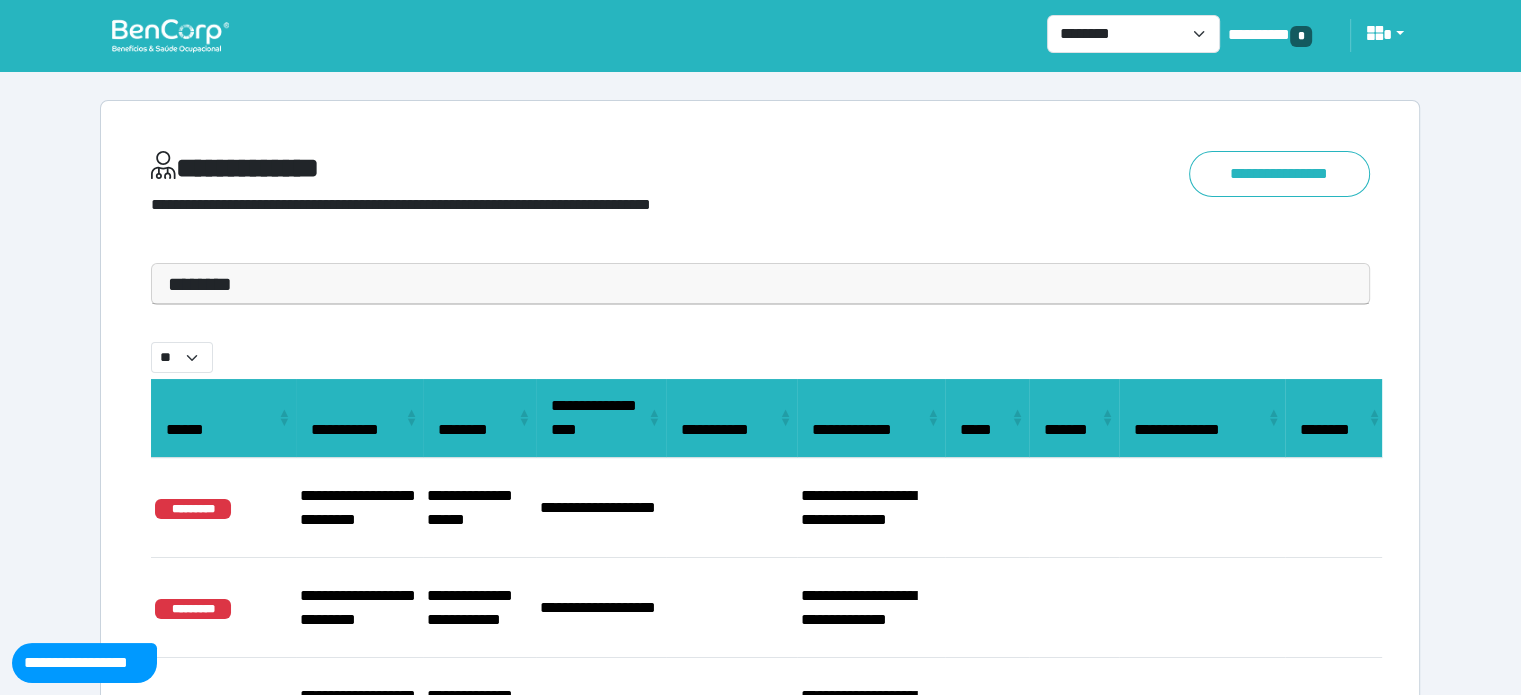 click on "********" at bounding box center [760, 284] 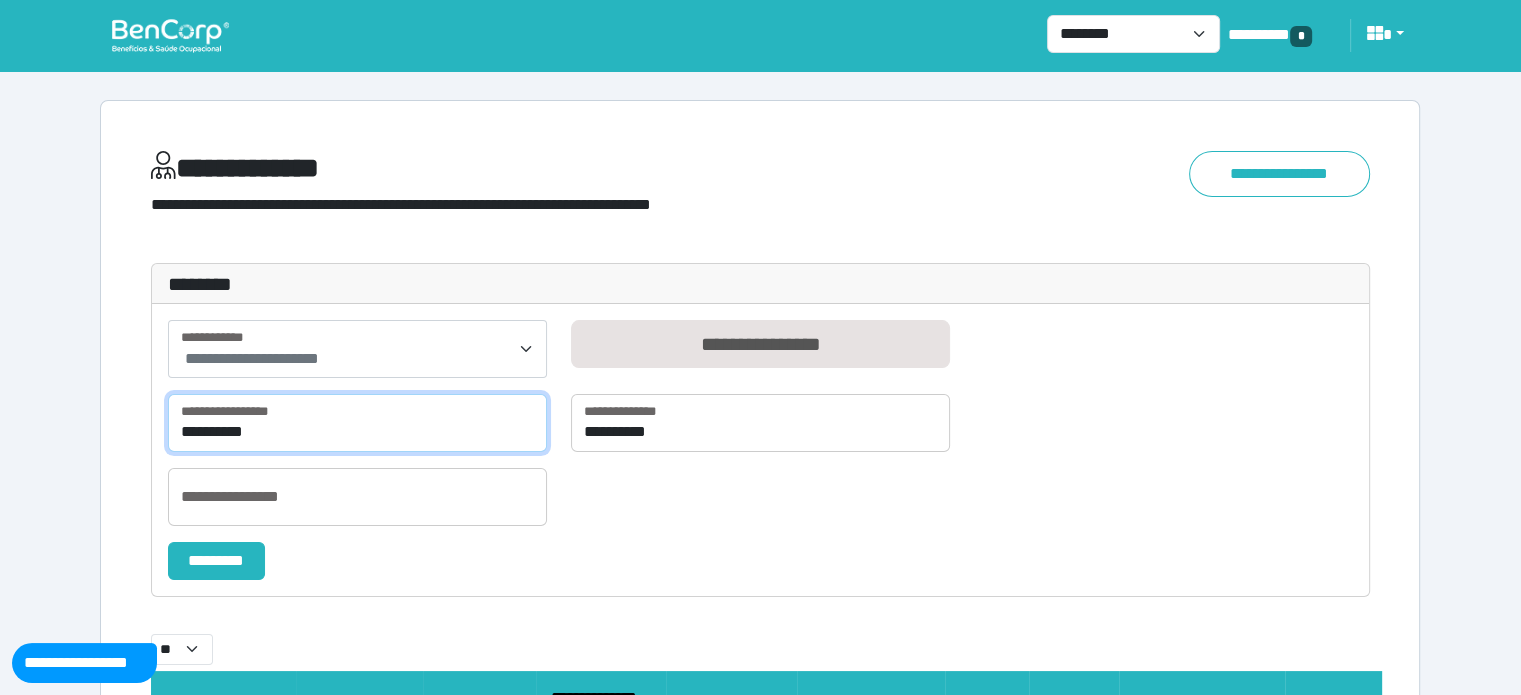 click on "**********" at bounding box center [357, 423] 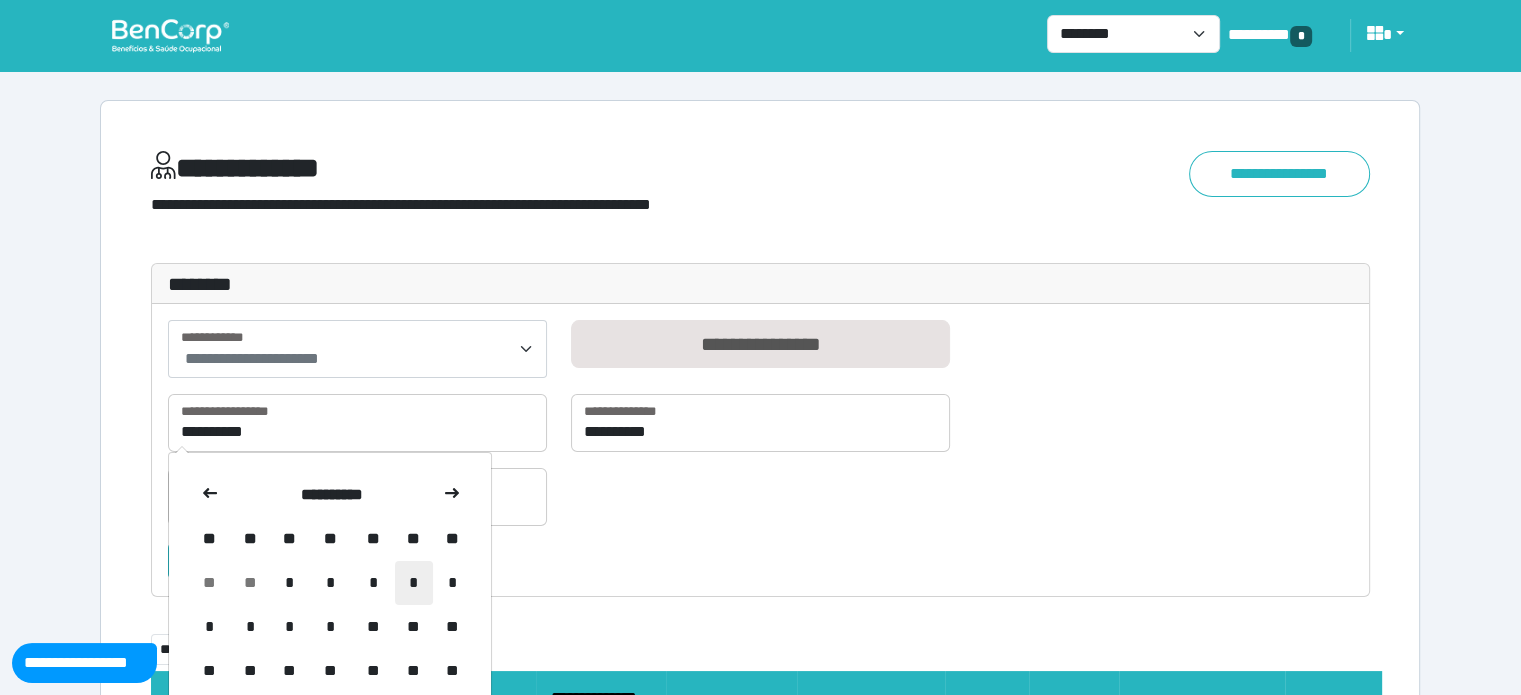 click on "*" at bounding box center [414, 583] 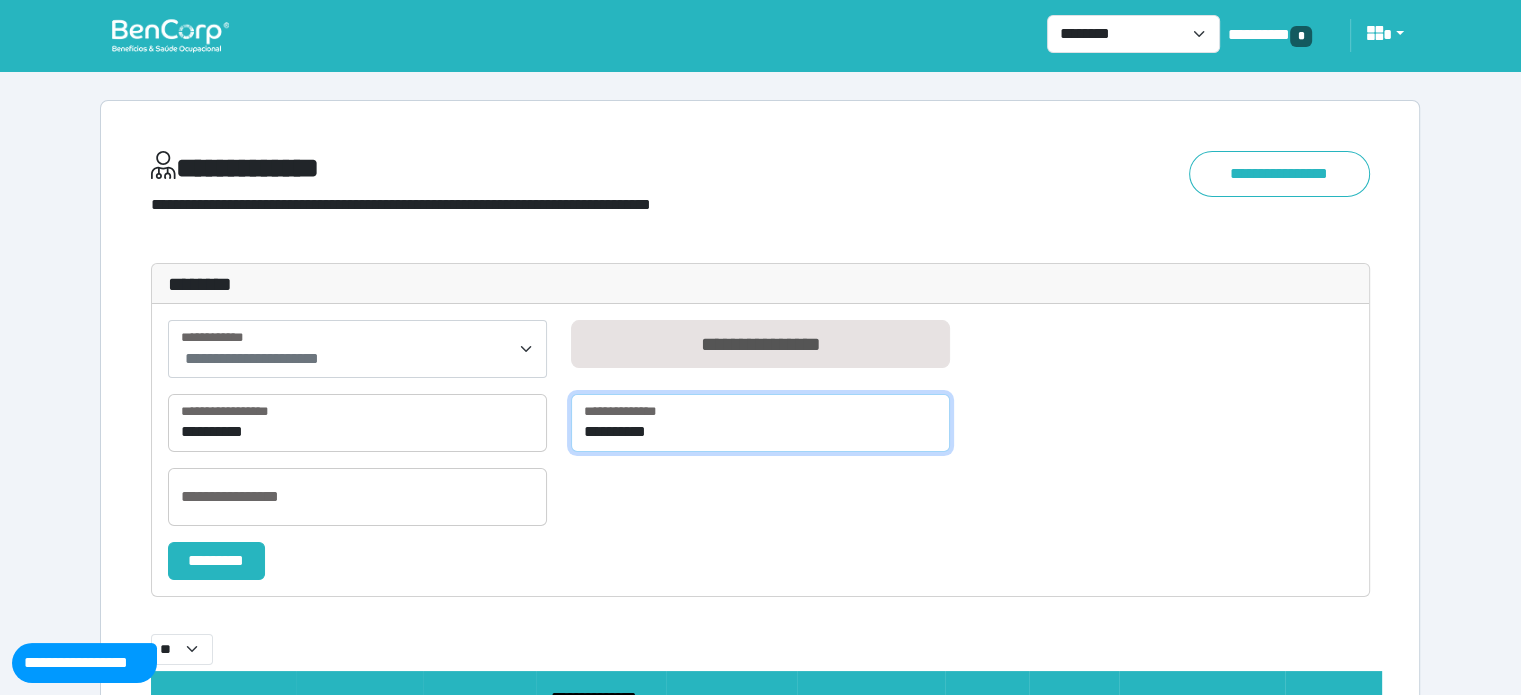 click on "**********" at bounding box center (760, 423) 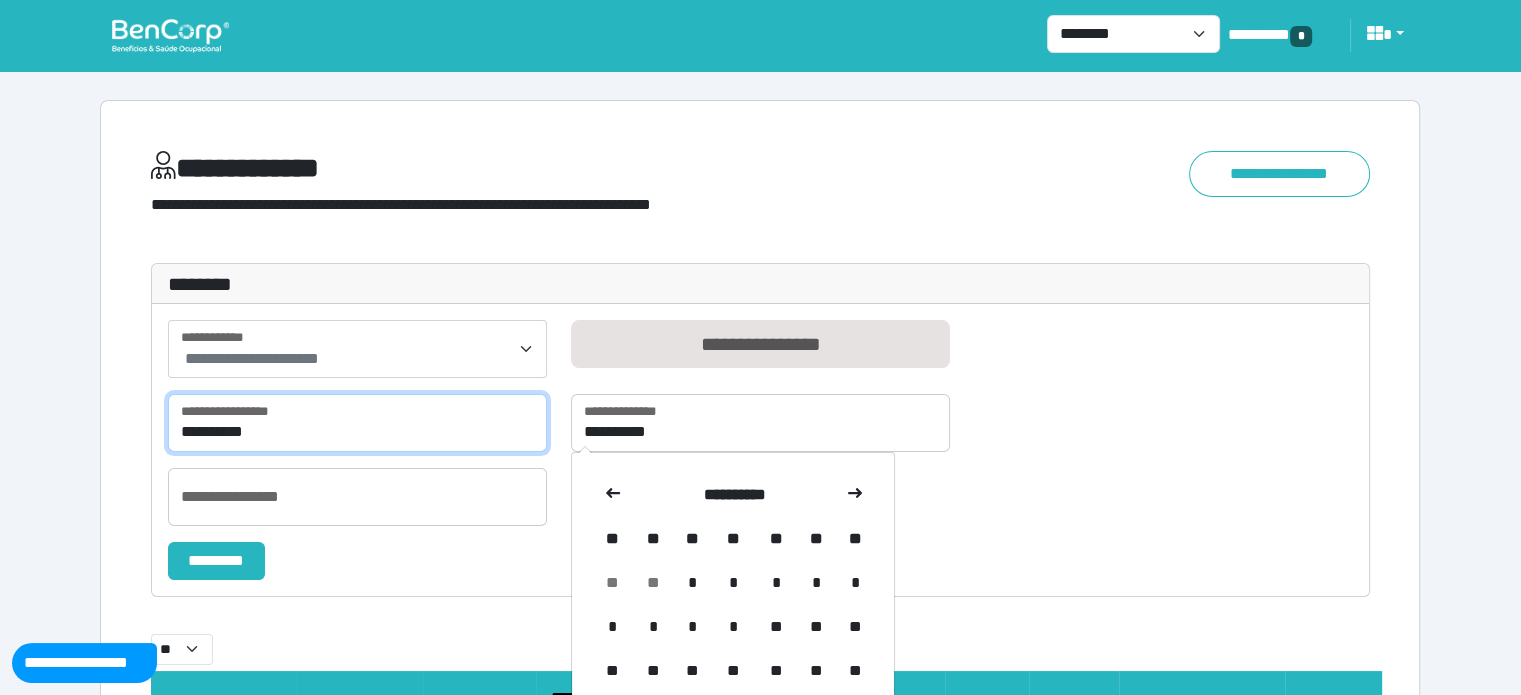 drag, startPoint x: 302, startPoint y: 424, endPoint x: 307, endPoint y: 406, distance: 18.681541 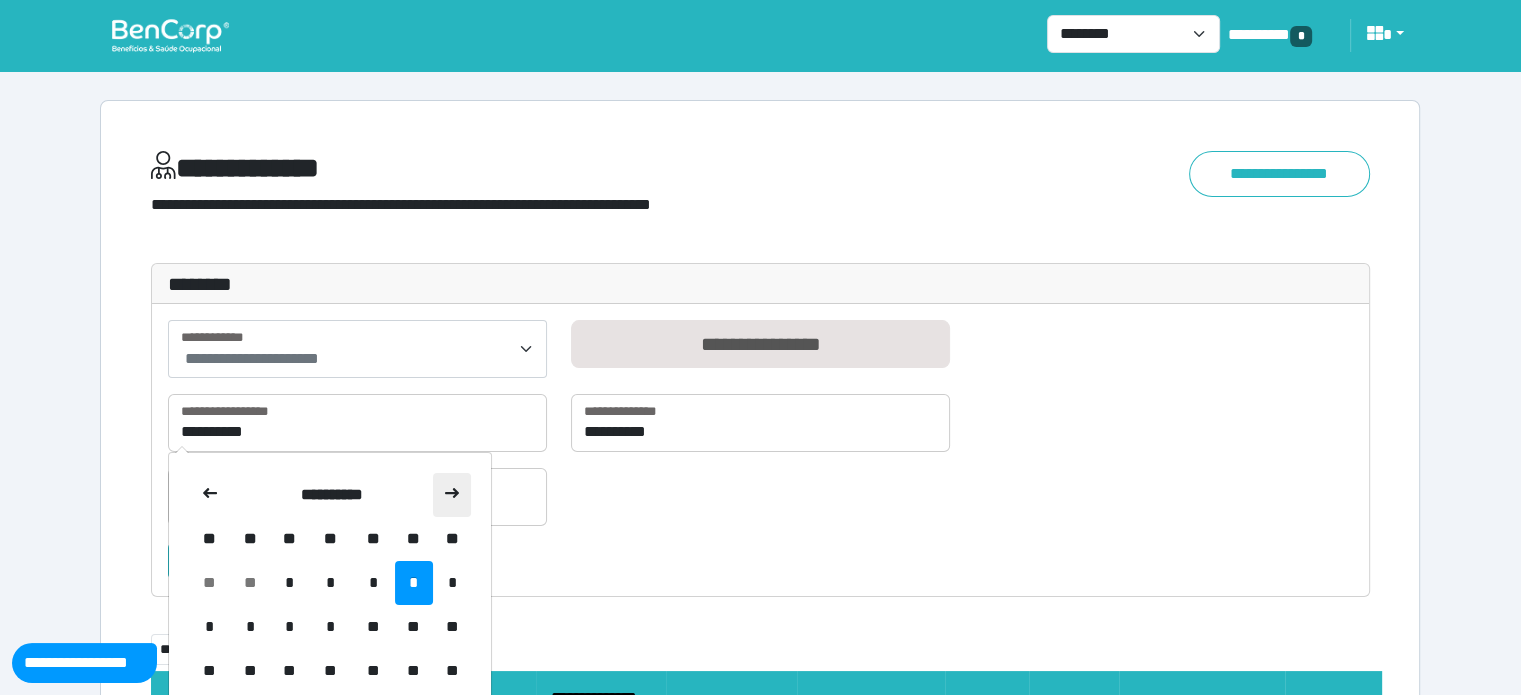 click at bounding box center [452, 495] 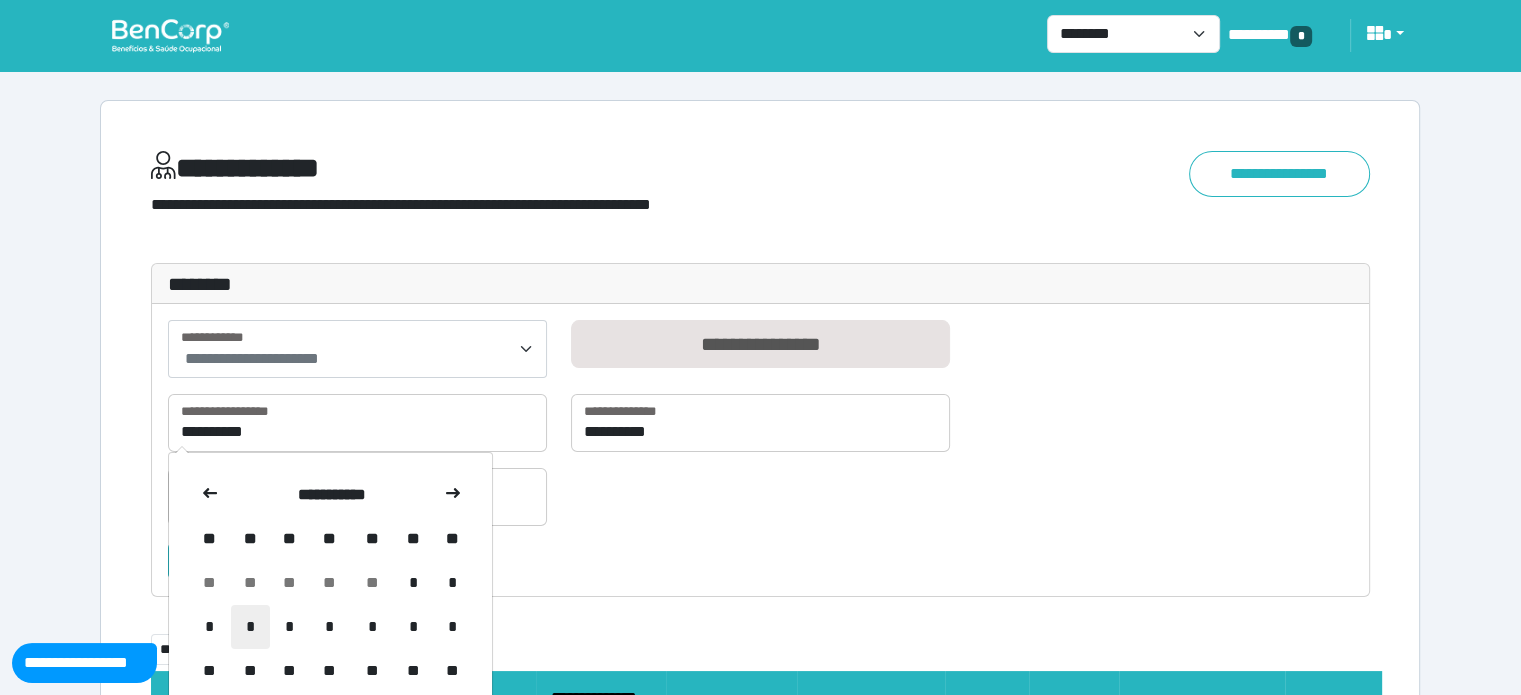 click on "*" at bounding box center [250, 627] 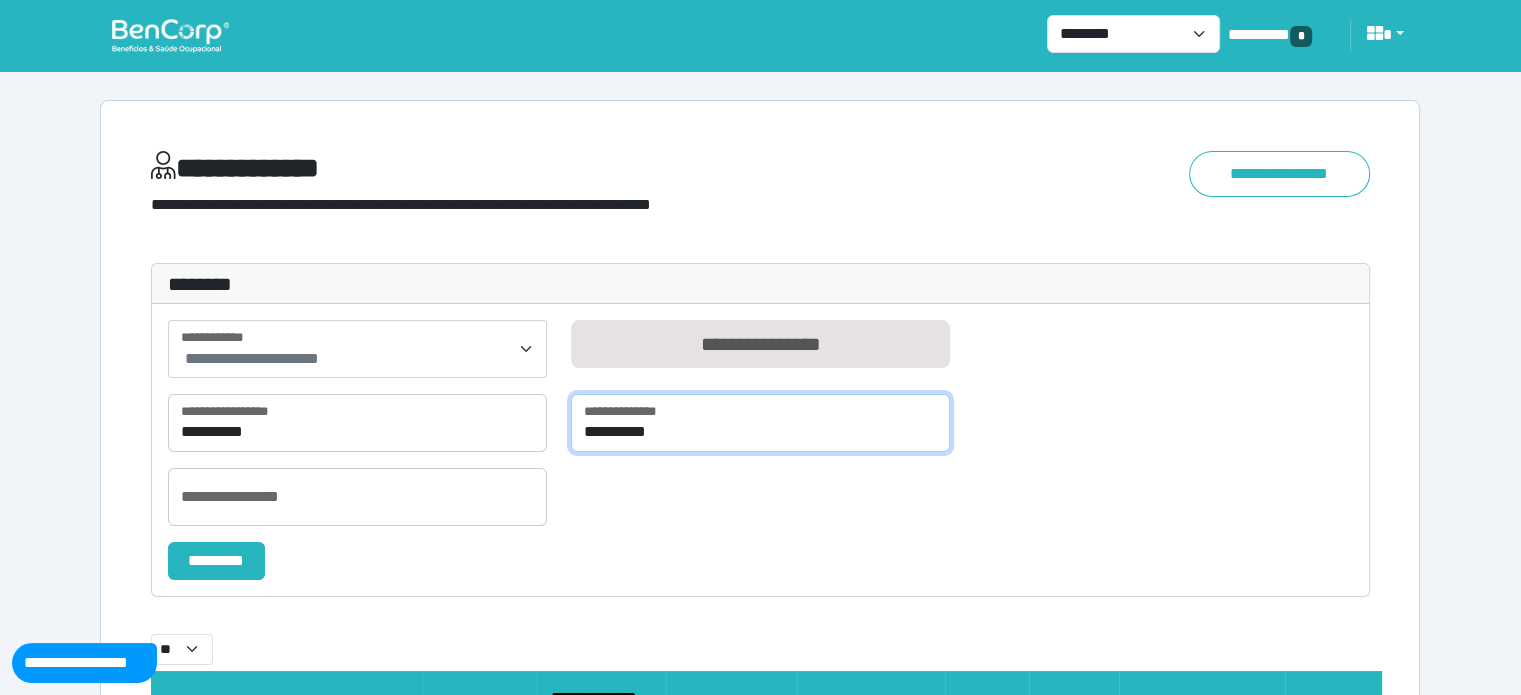 click on "**********" at bounding box center (760, 423) 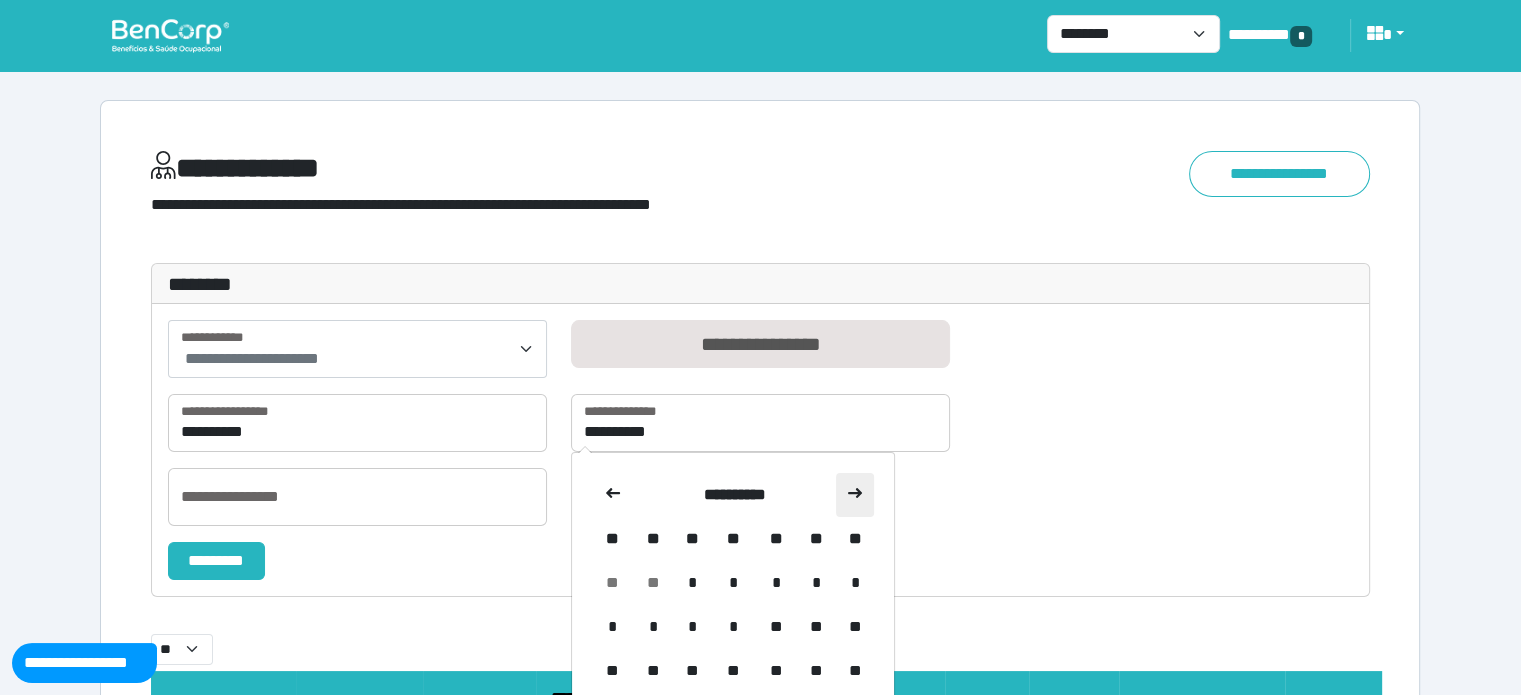 click at bounding box center (855, 495) 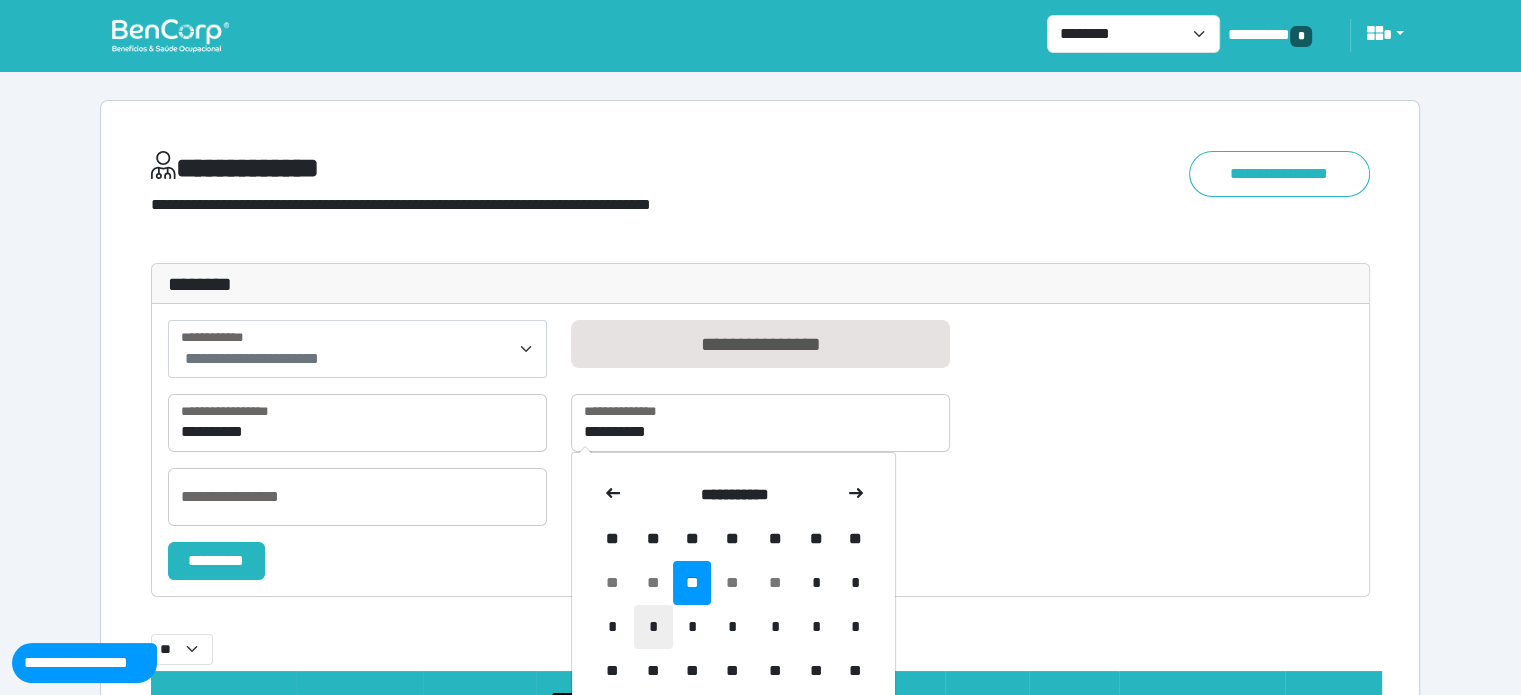 click on "*" at bounding box center [653, 627] 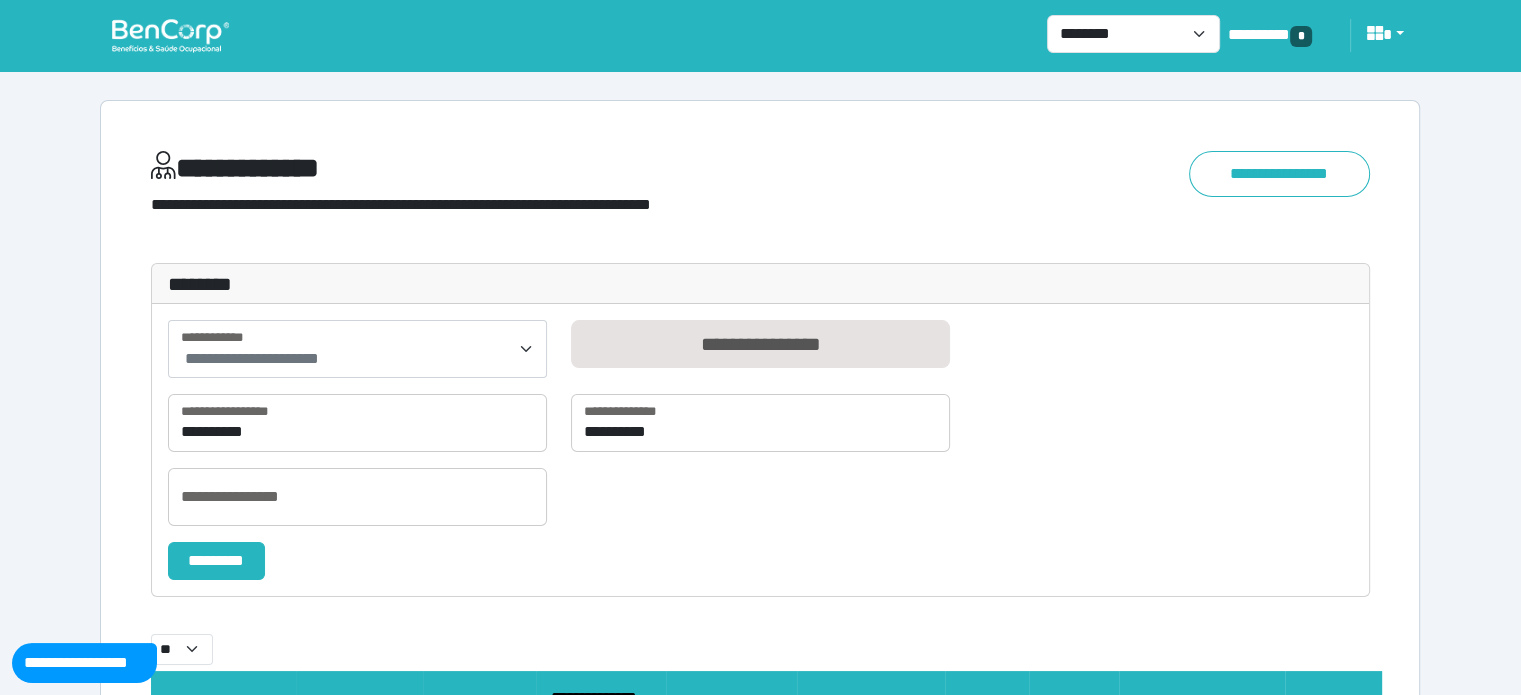 type on "**********" 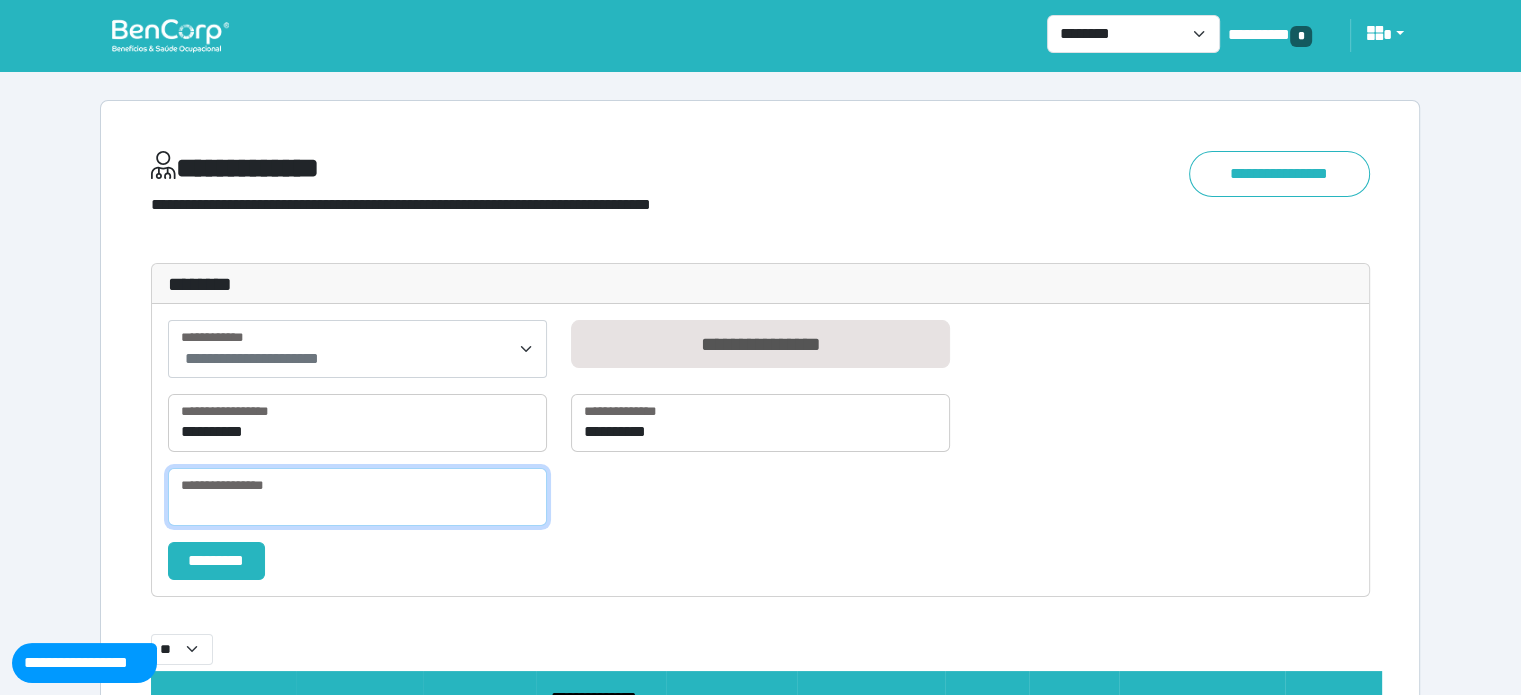 click at bounding box center [357, 497] 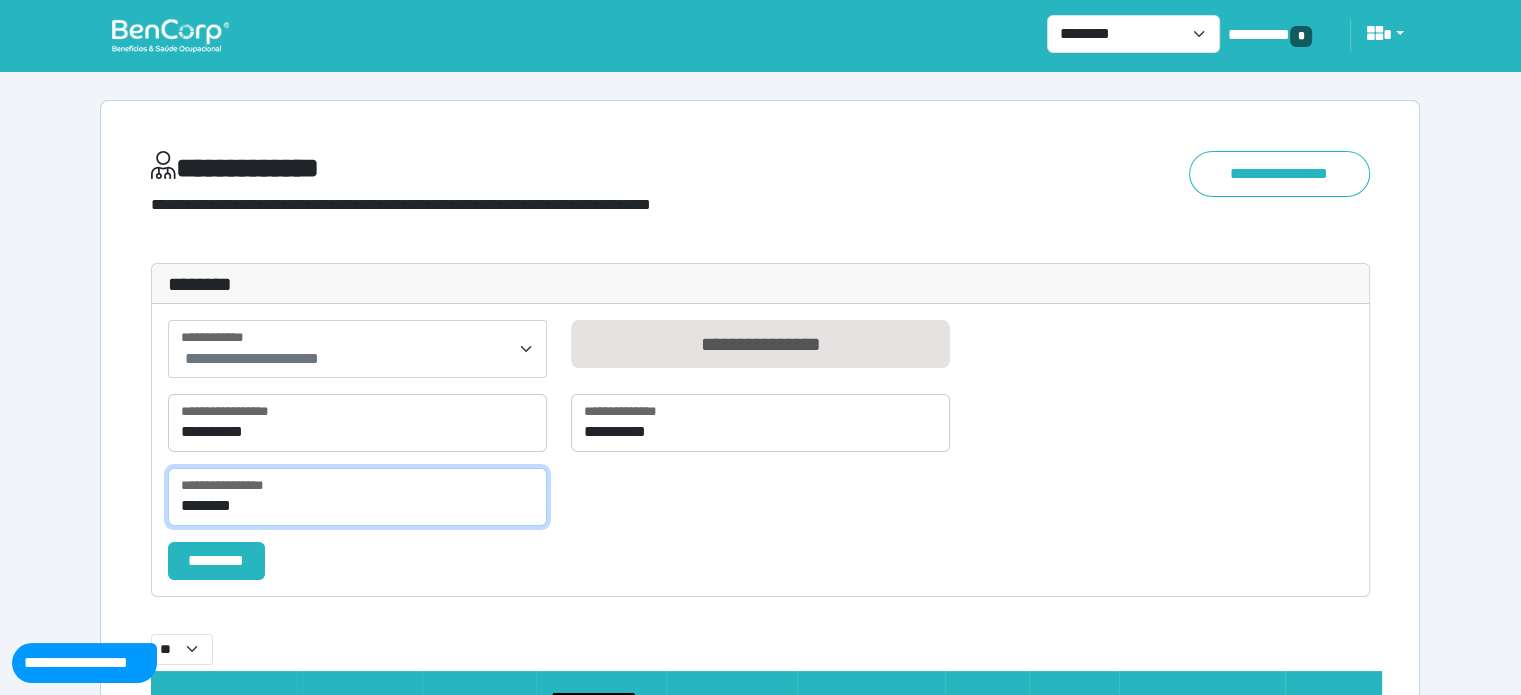type on "********" 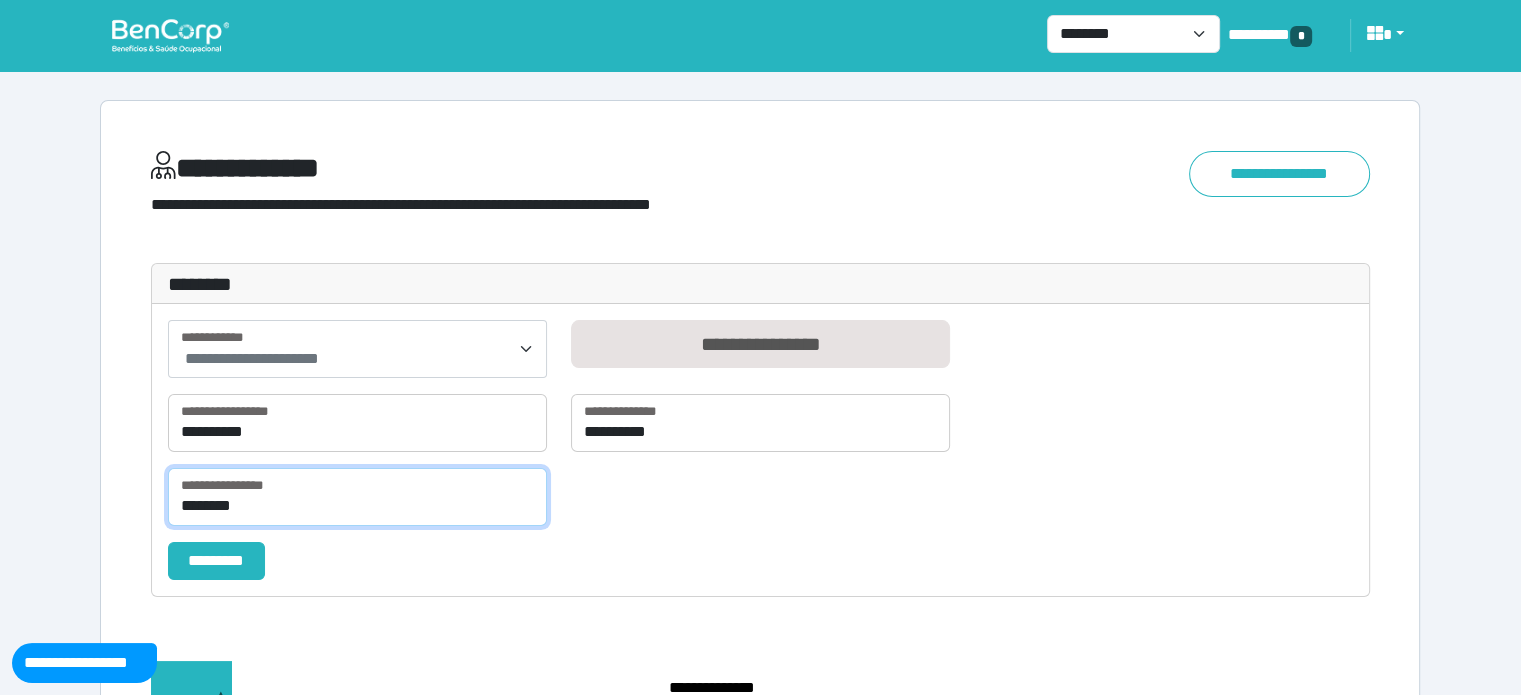 select on "**" 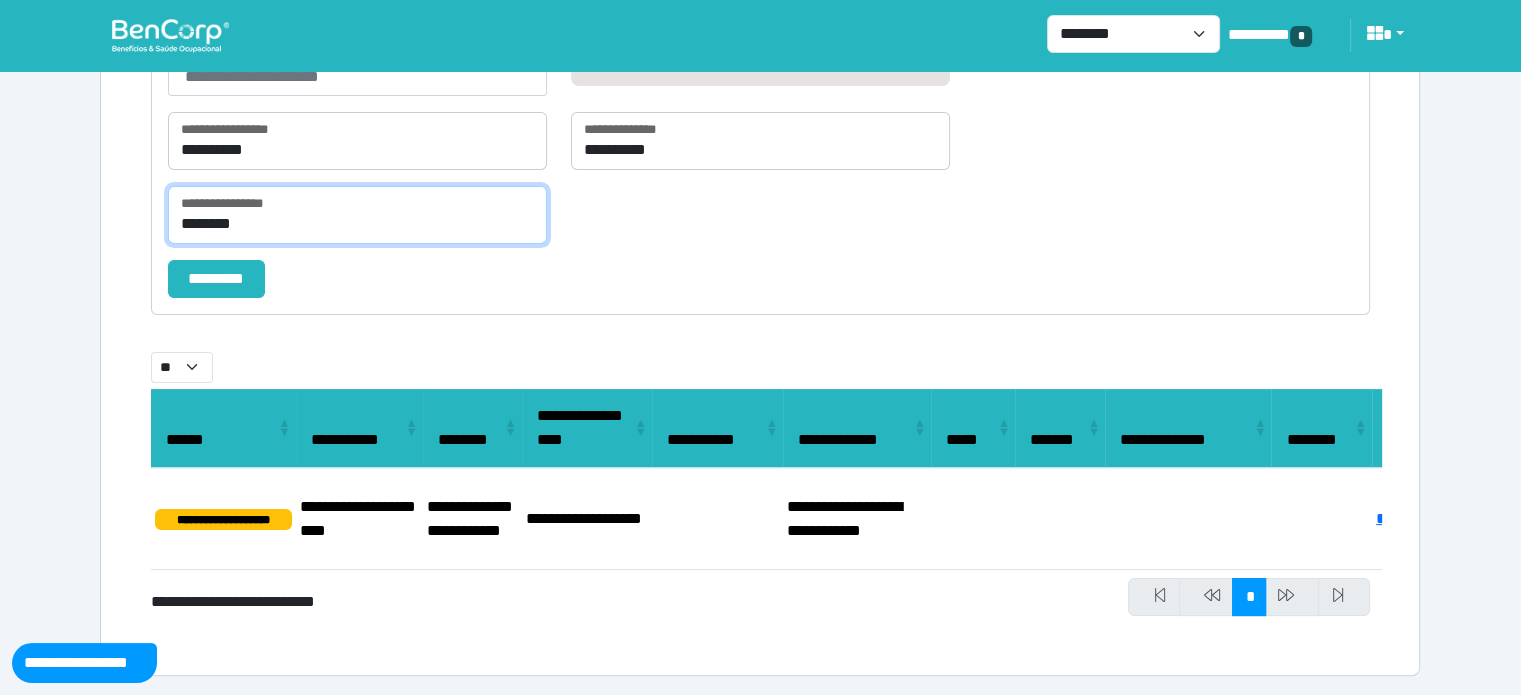 scroll, scrollTop: 283, scrollLeft: 0, axis: vertical 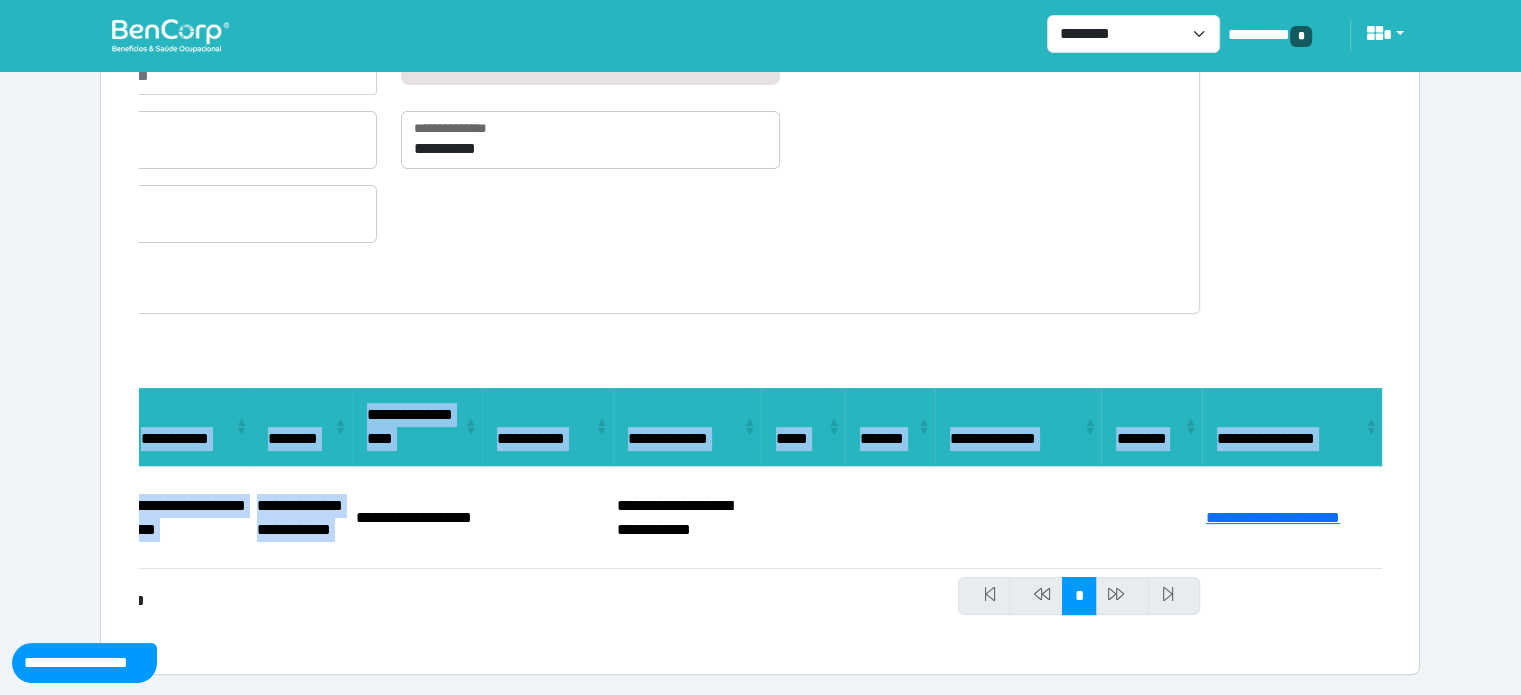 drag, startPoint x: 526, startPoint y: 498, endPoint x: 1420, endPoint y: 537, distance: 894.8503 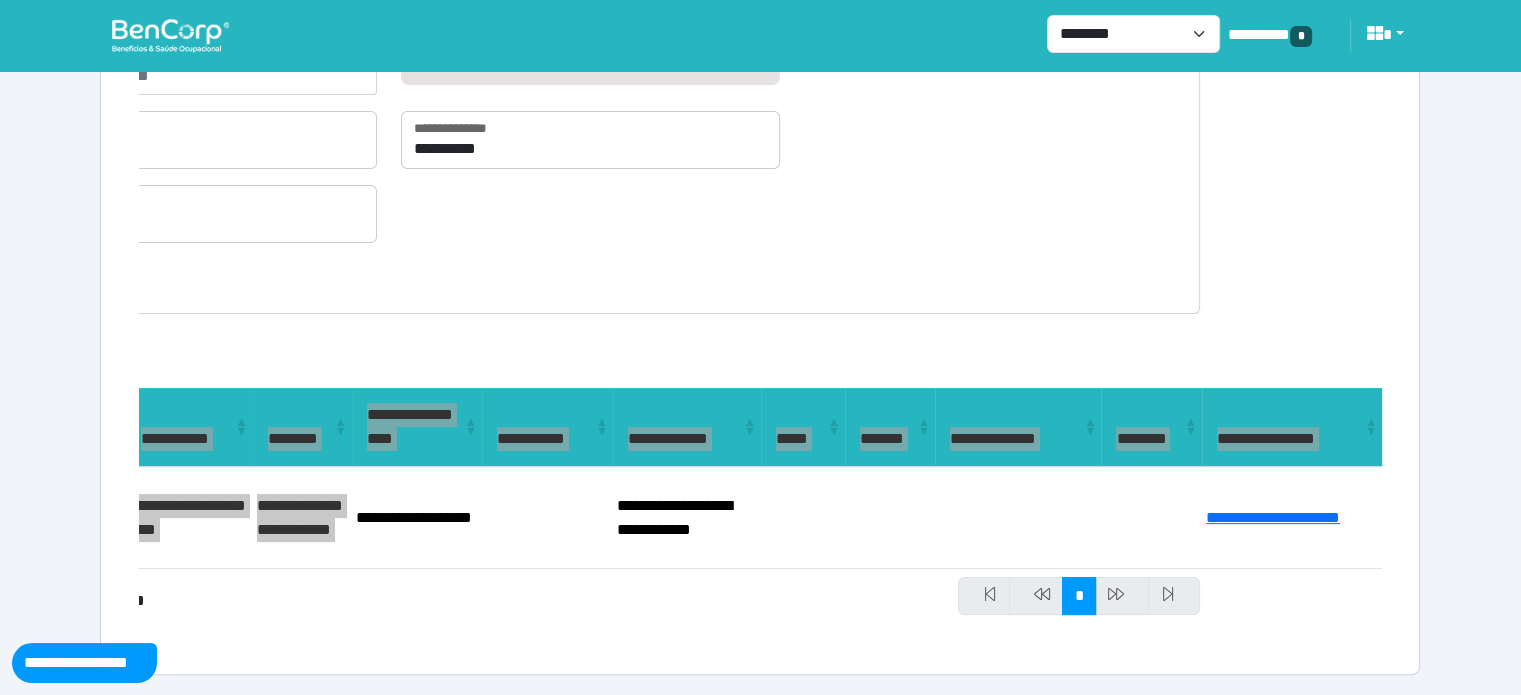 select on "**" 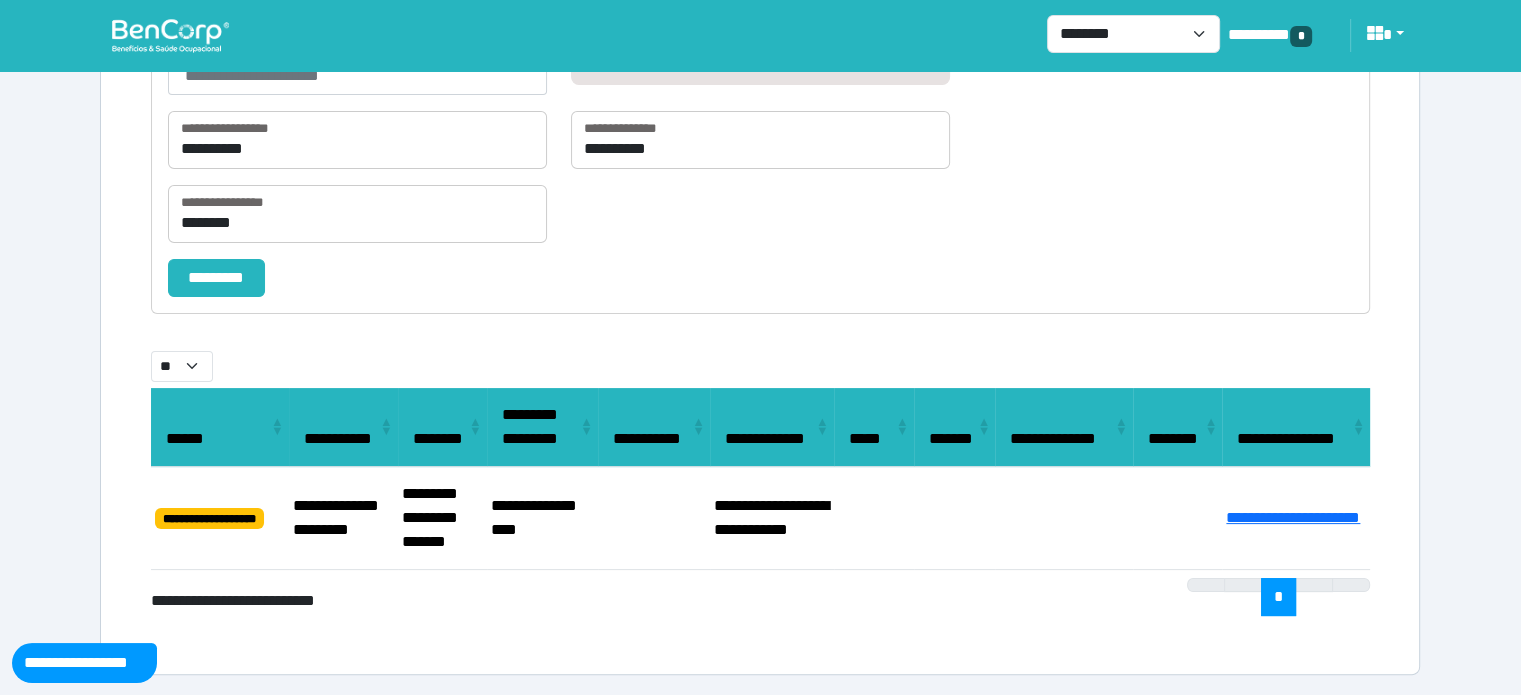 select on "**" 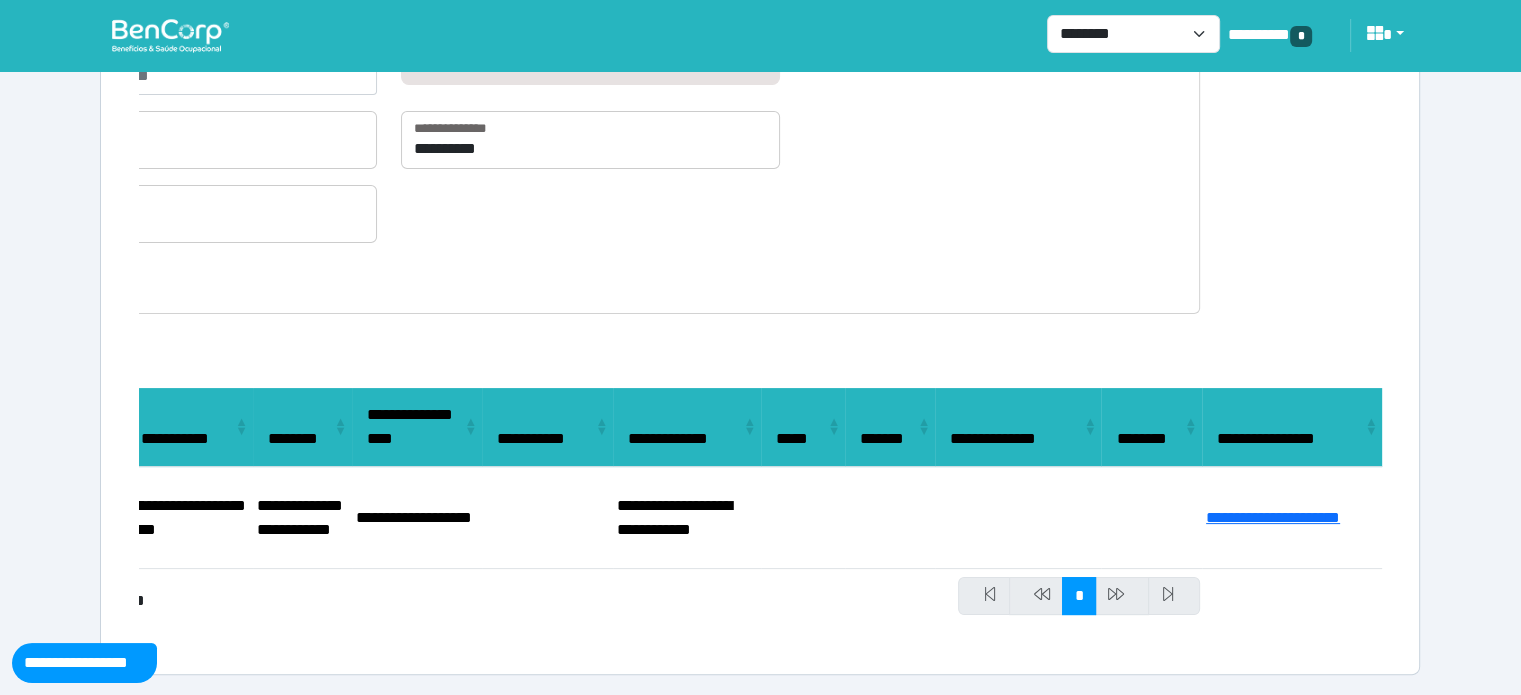 select on "**" 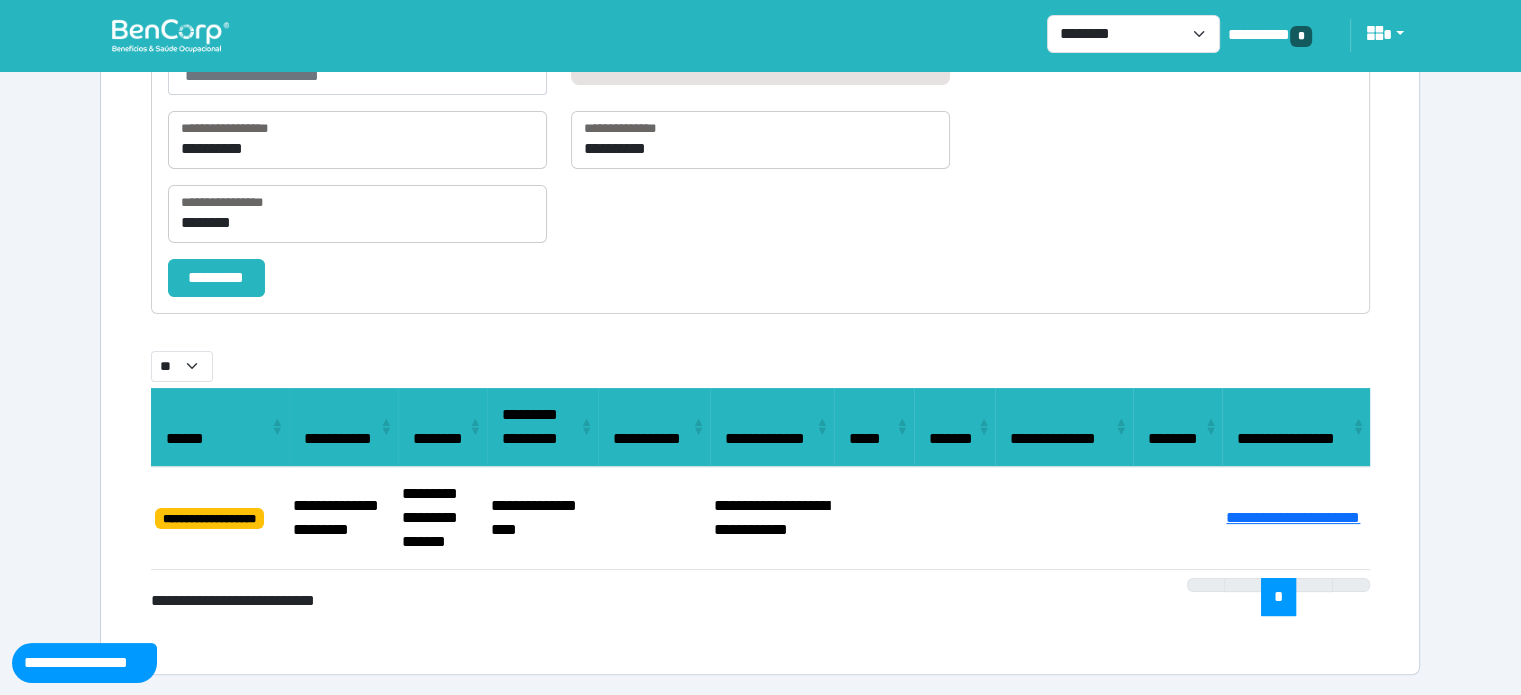 select on "**" 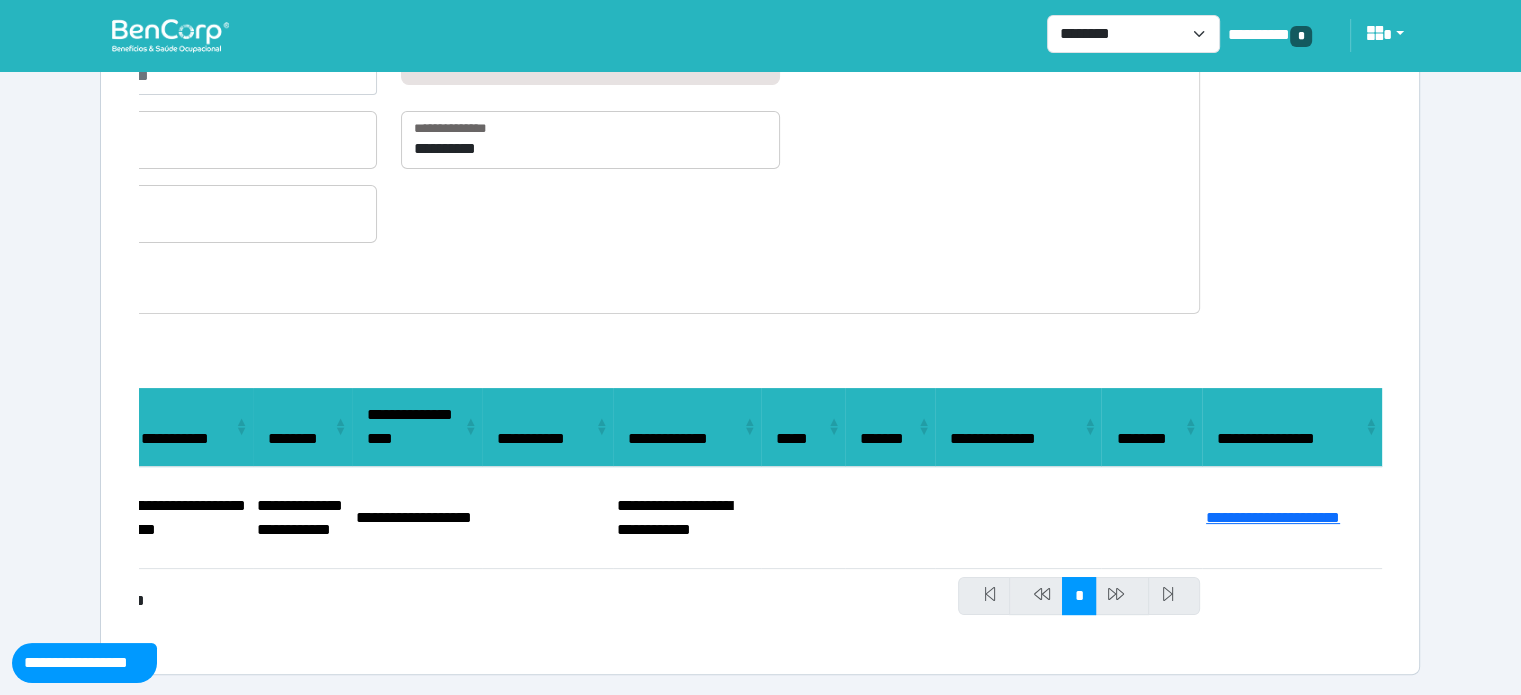 select on "**" 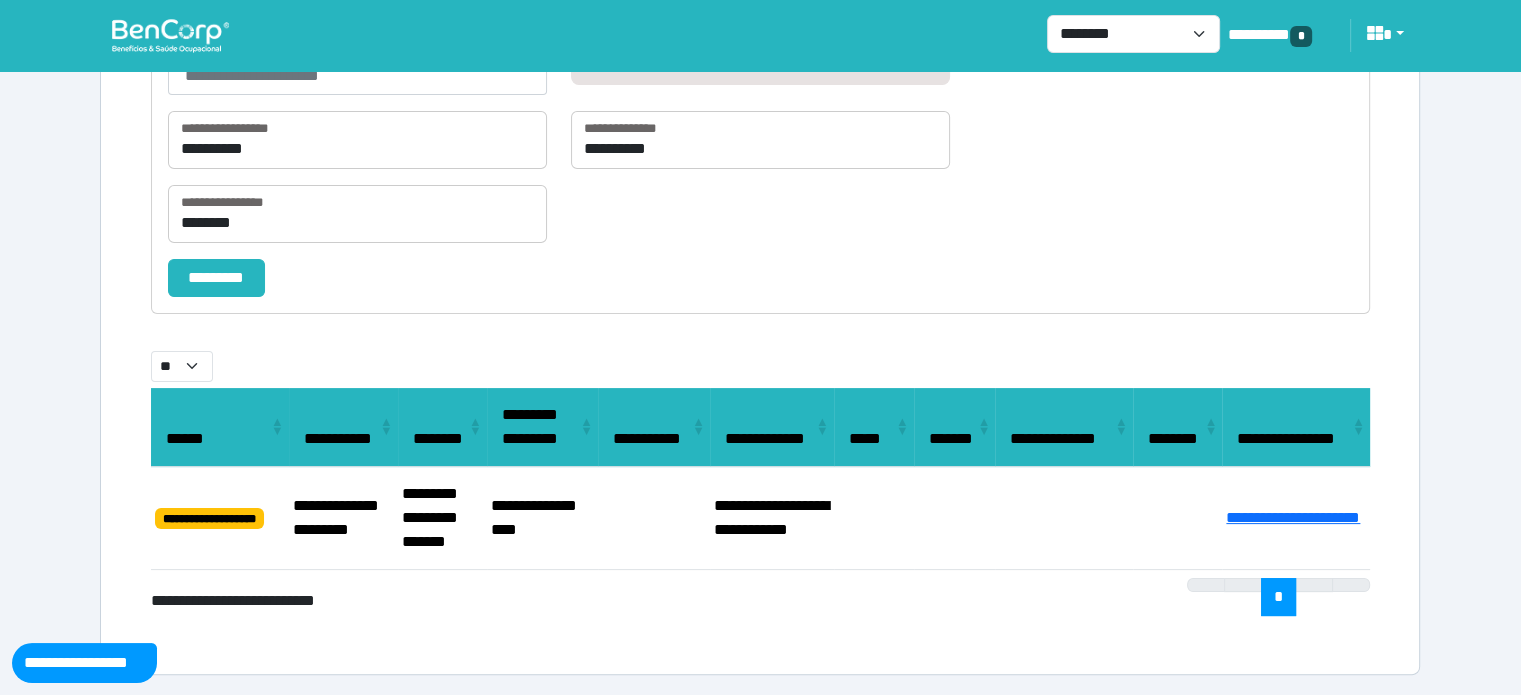 select on "**" 